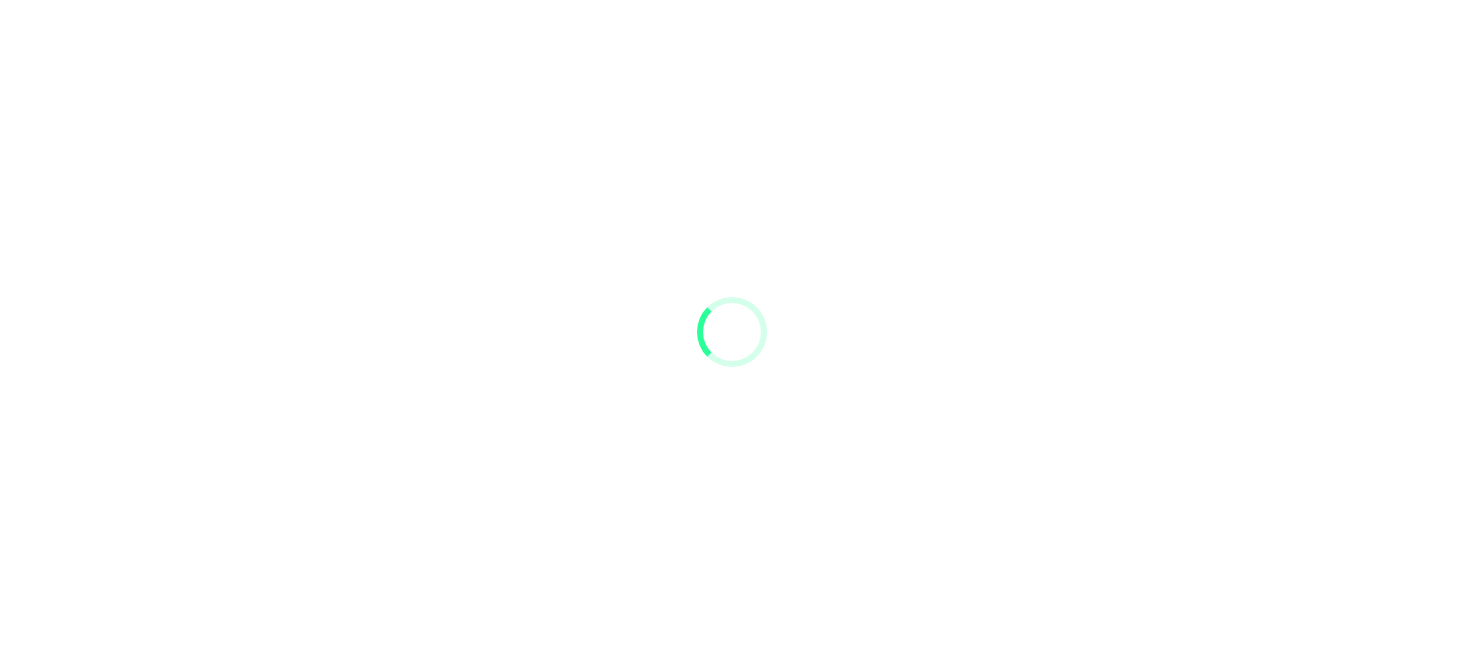 scroll, scrollTop: 0, scrollLeft: 0, axis: both 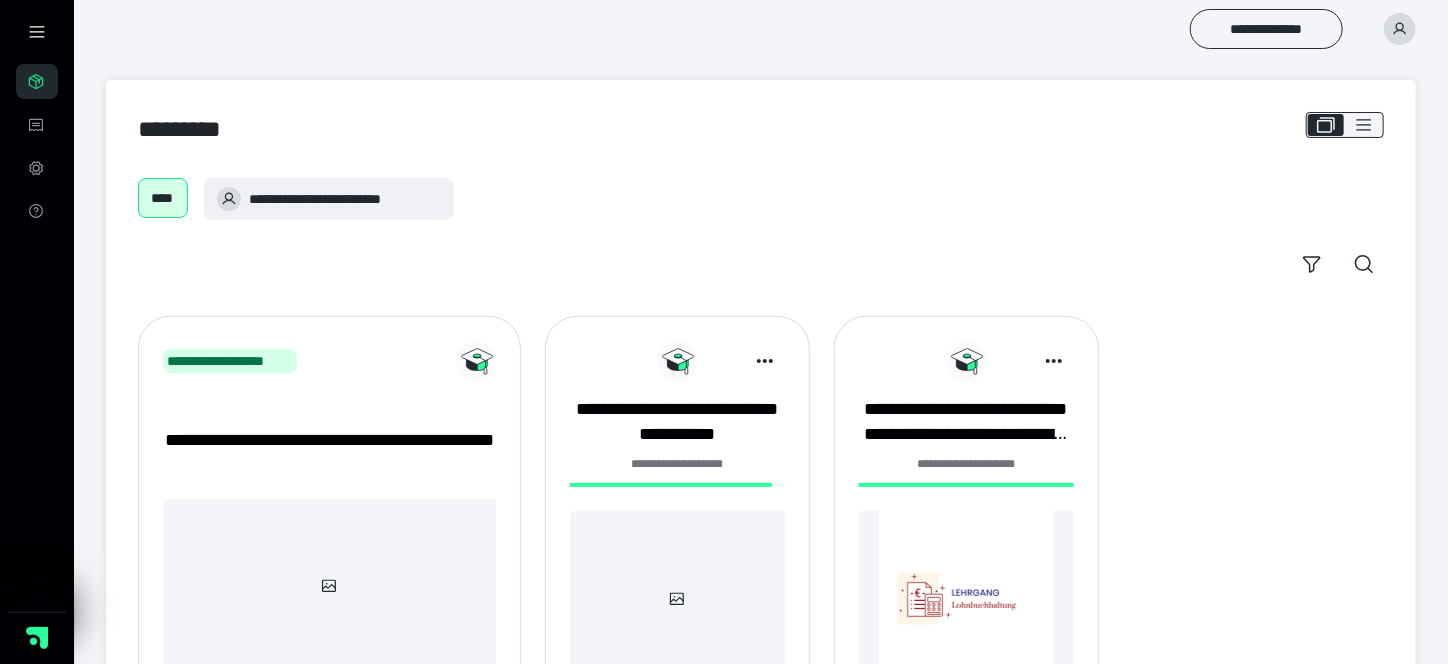 click 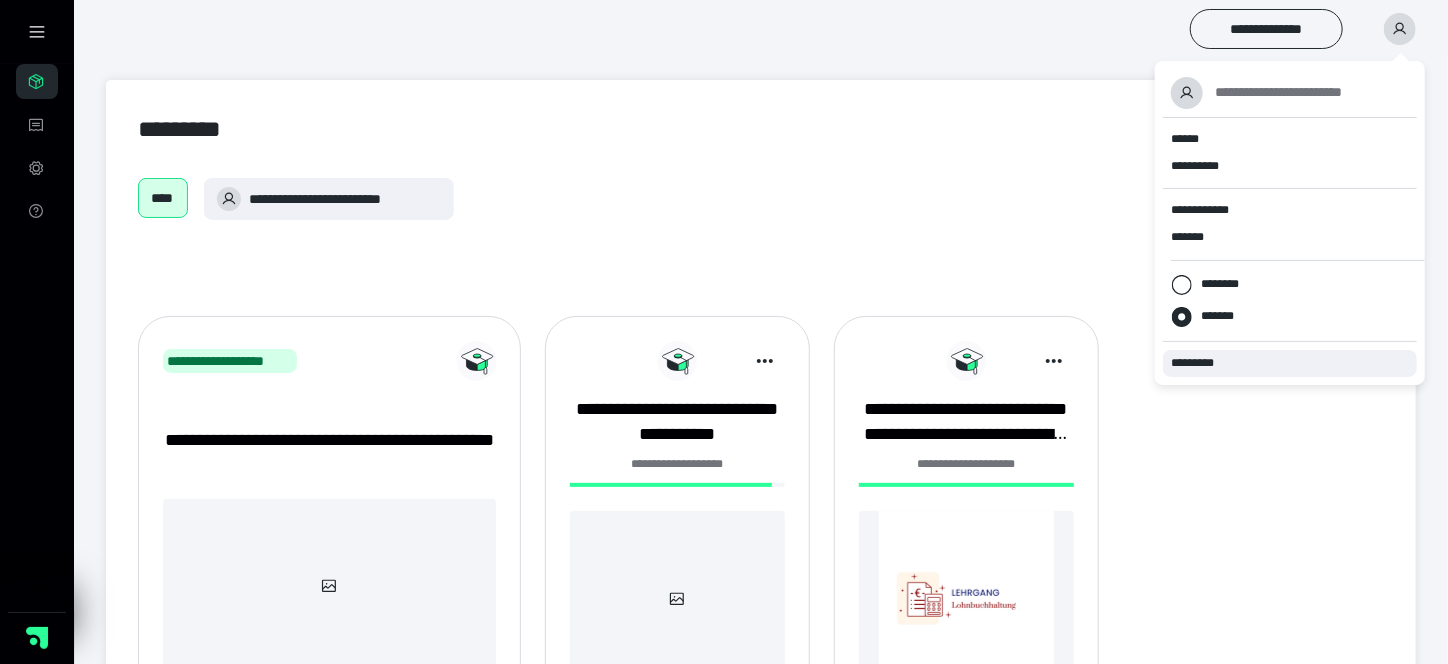 click on "*********" at bounding box center [1201, 363] 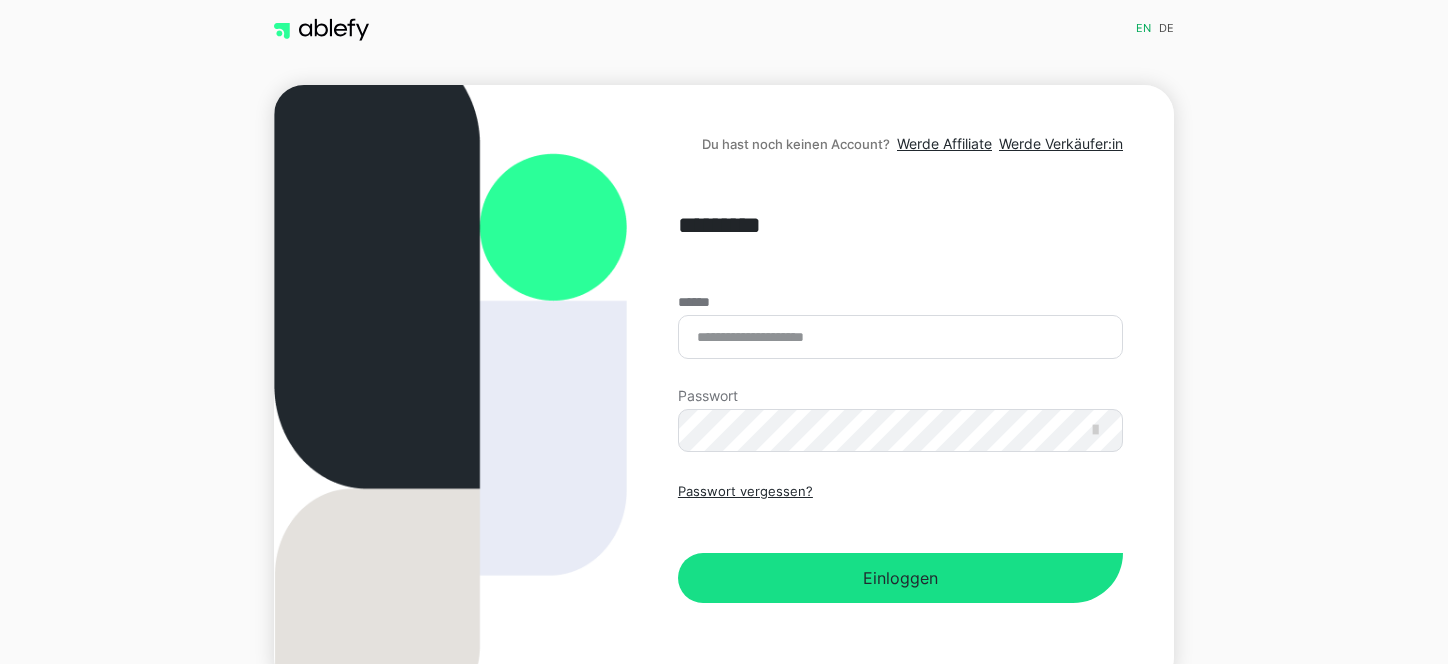 scroll, scrollTop: 0, scrollLeft: 0, axis: both 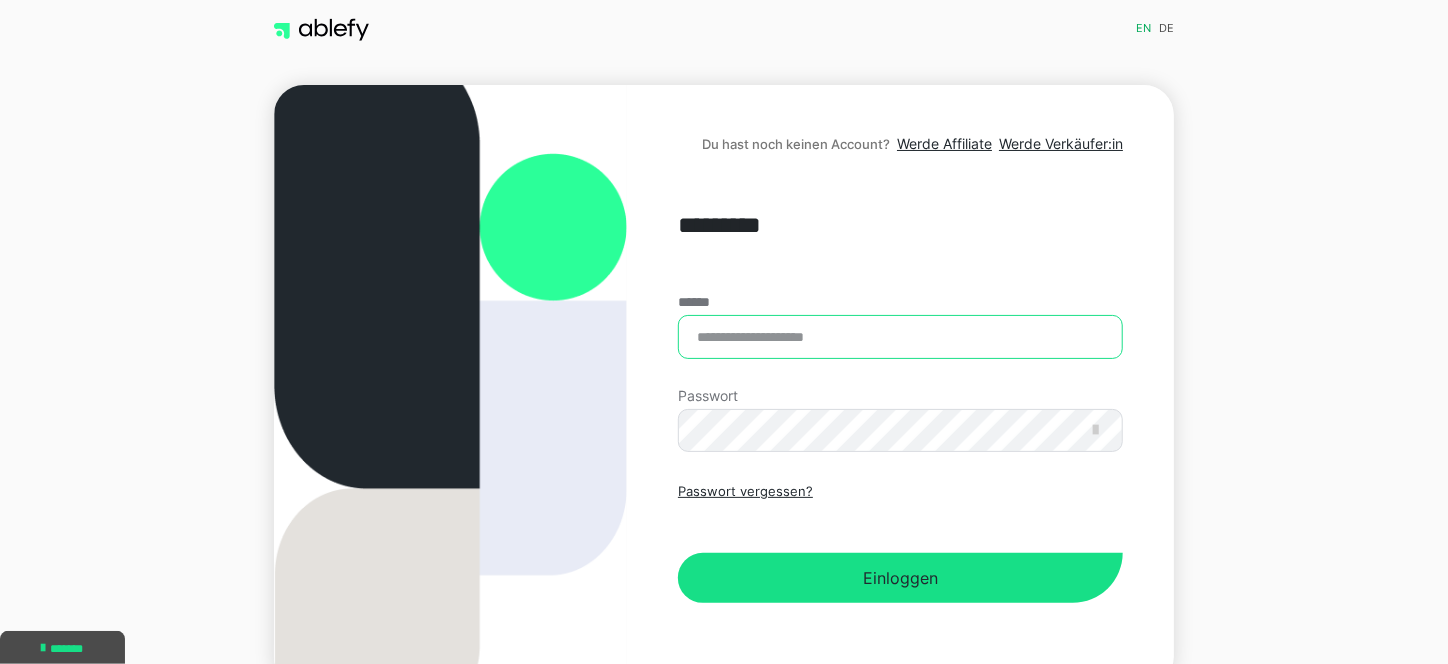 click on "******" at bounding box center (900, 337) 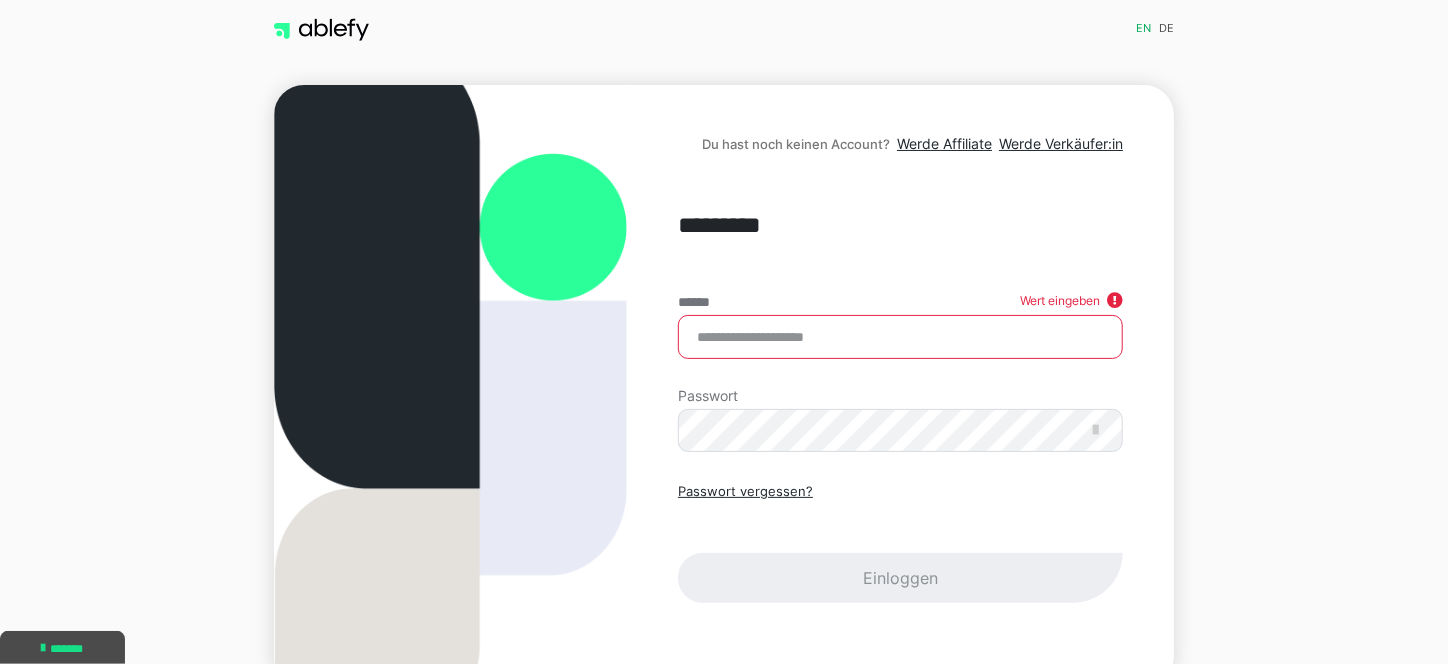 paste on "**********" 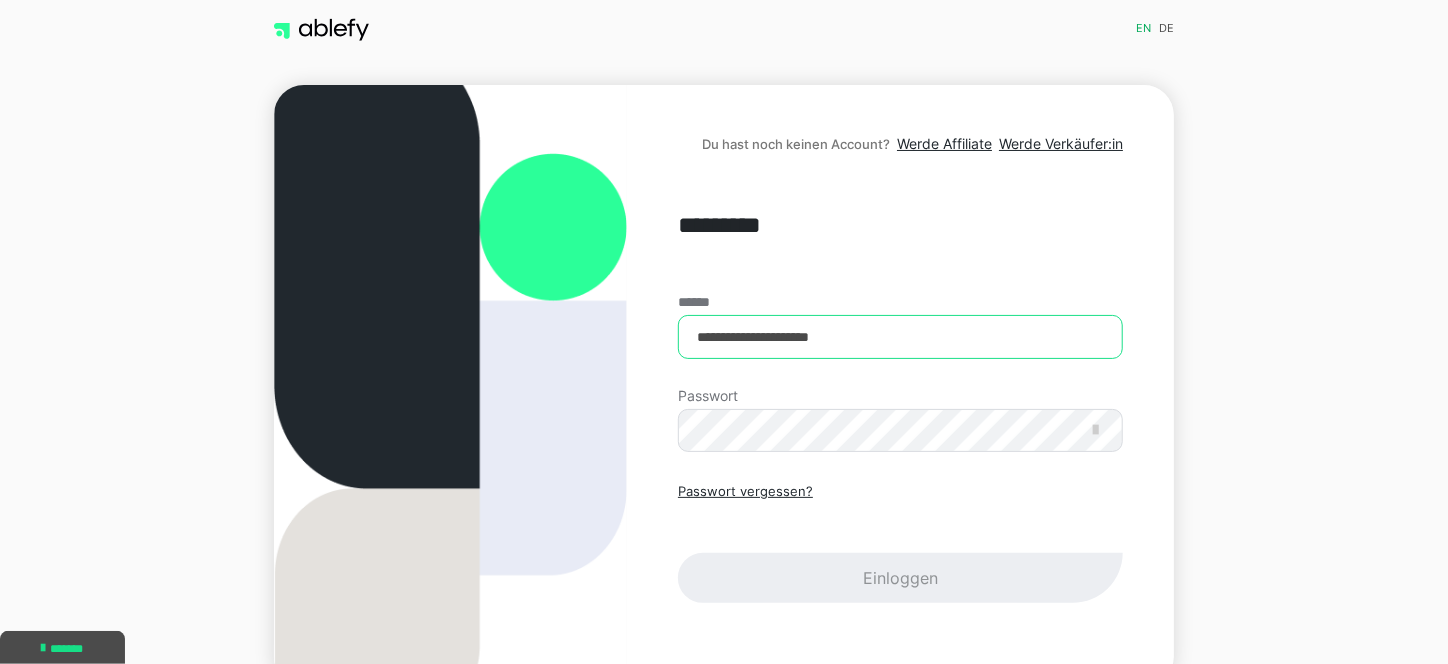 type on "**********" 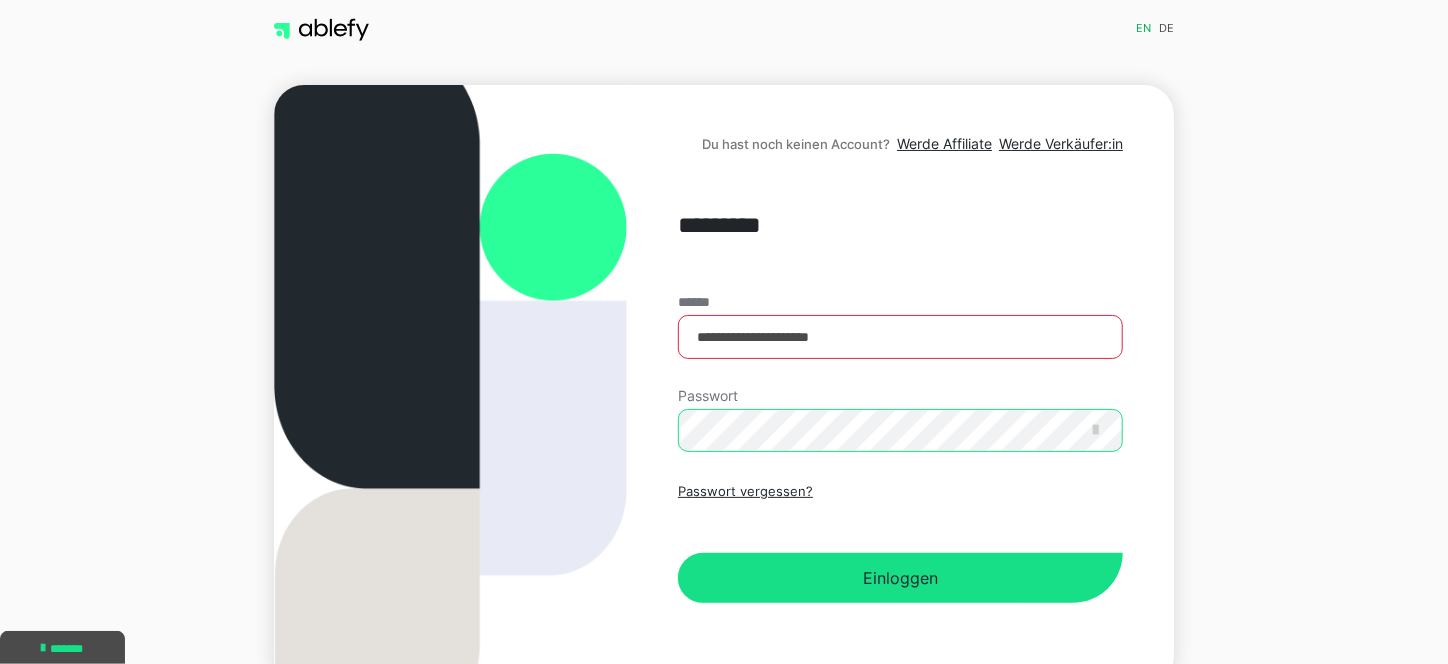click on "Einloggen" at bounding box center (900, 578) 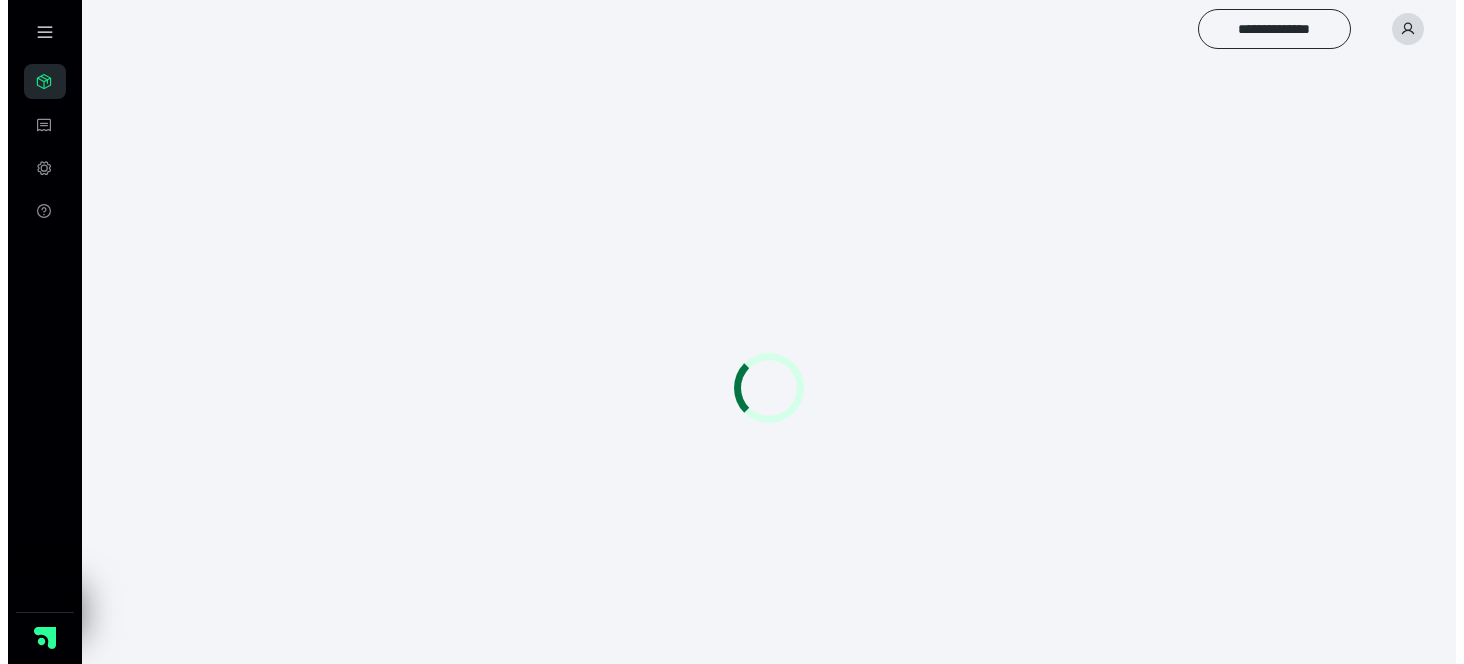 scroll, scrollTop: 0, scrollLeft: 0, axis: both 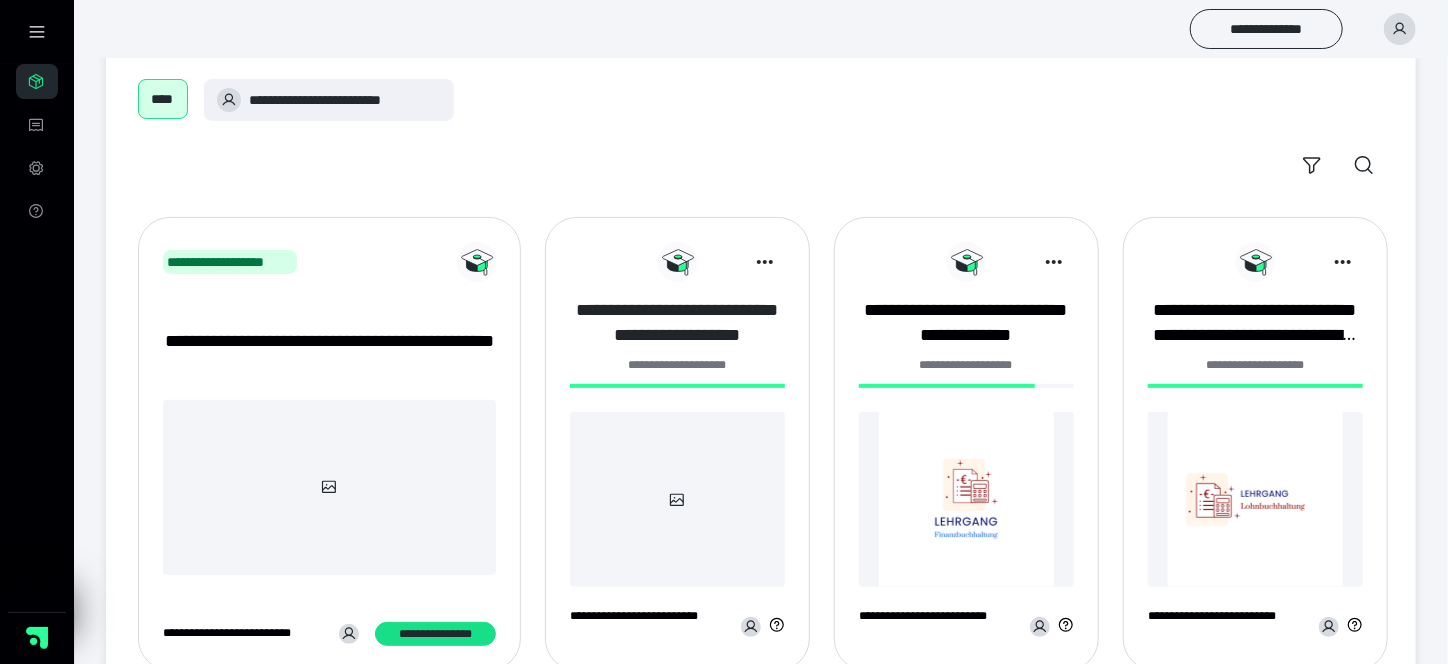 click on "**********" at bounding box center [677, 323] 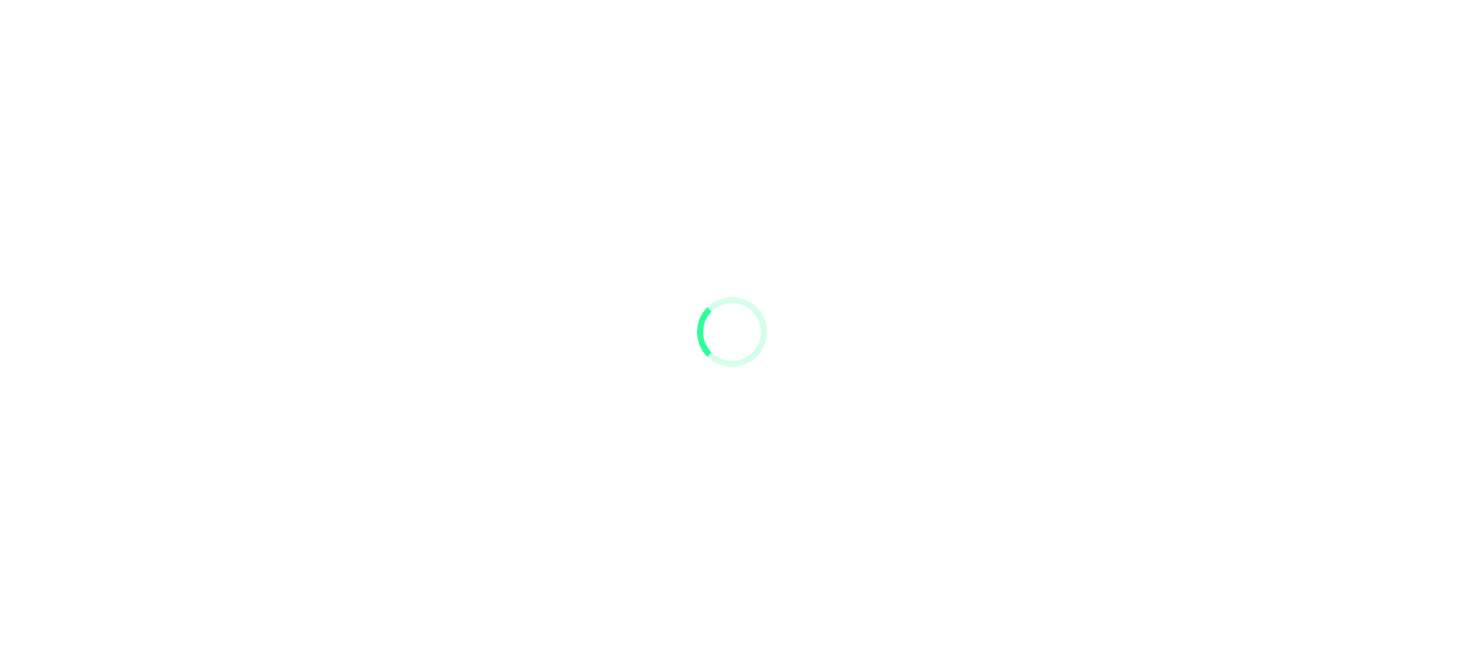 scroll, scrollTop: 0, scrollLeft: 0, axis: both 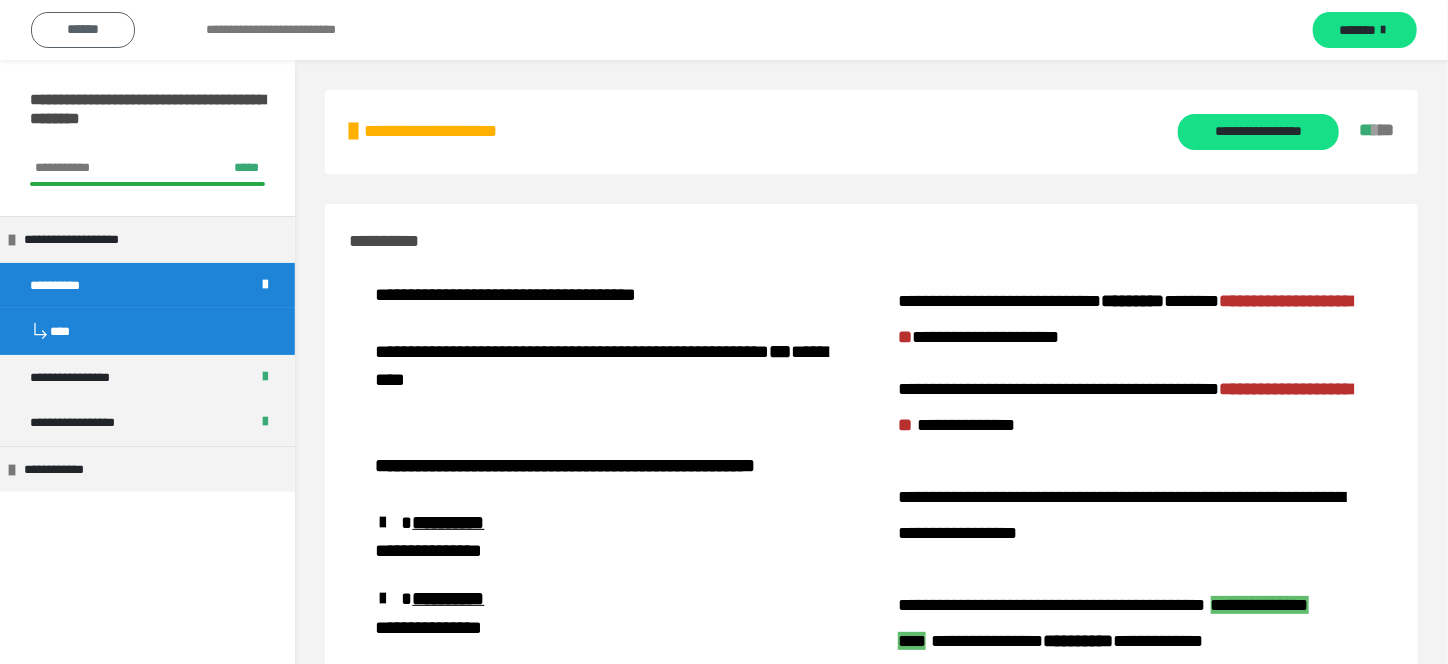 click on "******" at bounding box center [83, 29] 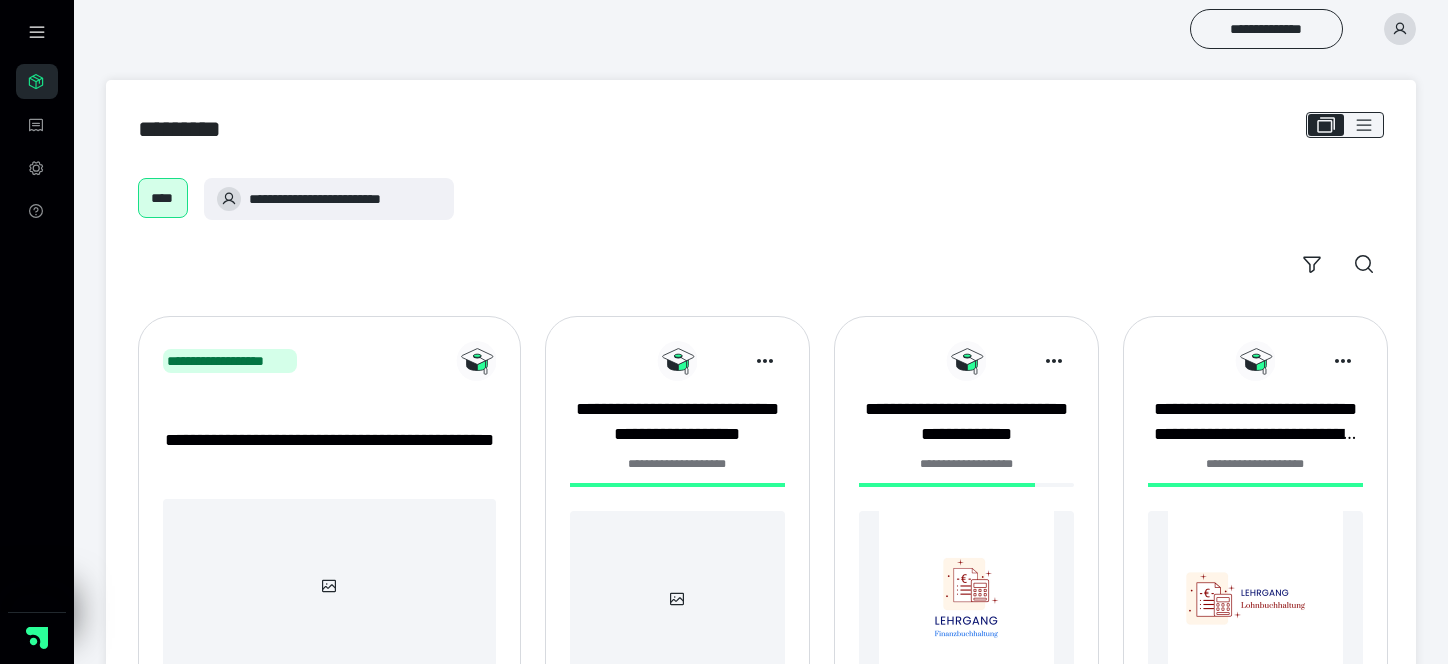 scroll, scrollTop: 99, scrollLeft: 0, axis: vertical 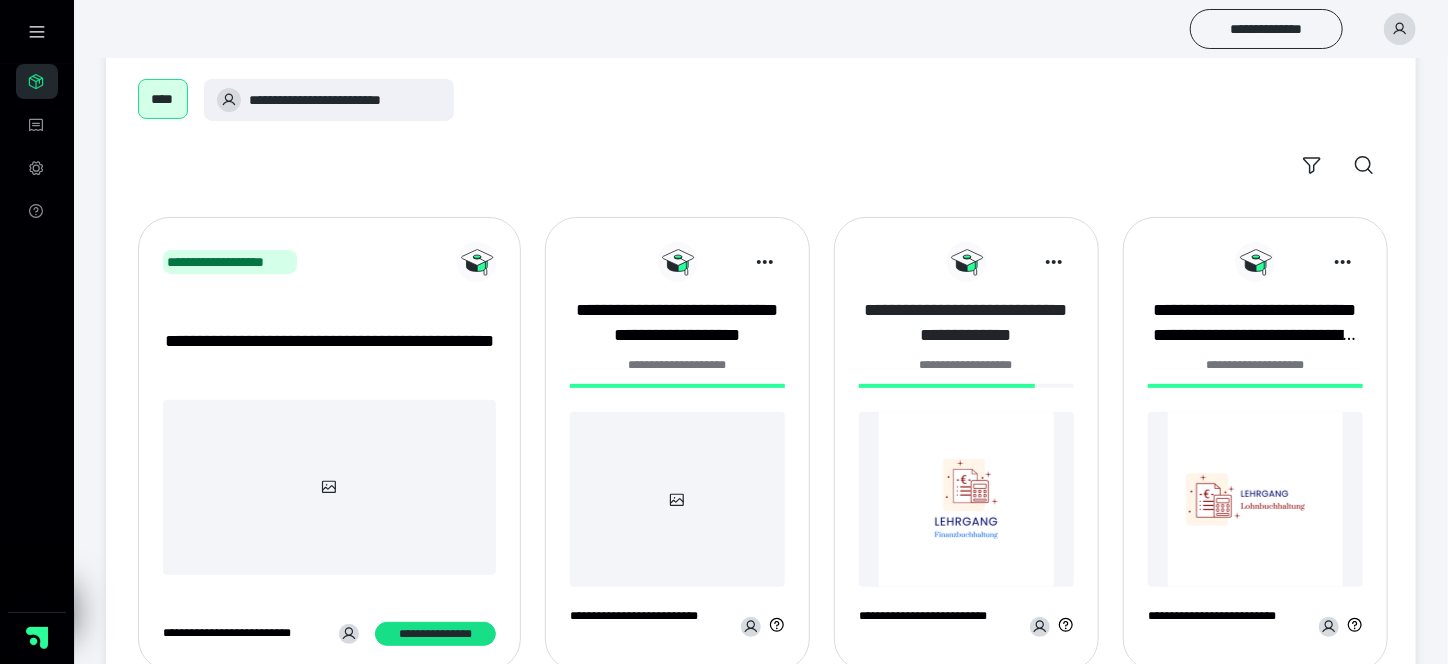 click on "**********" at bounding box center [966, 323] 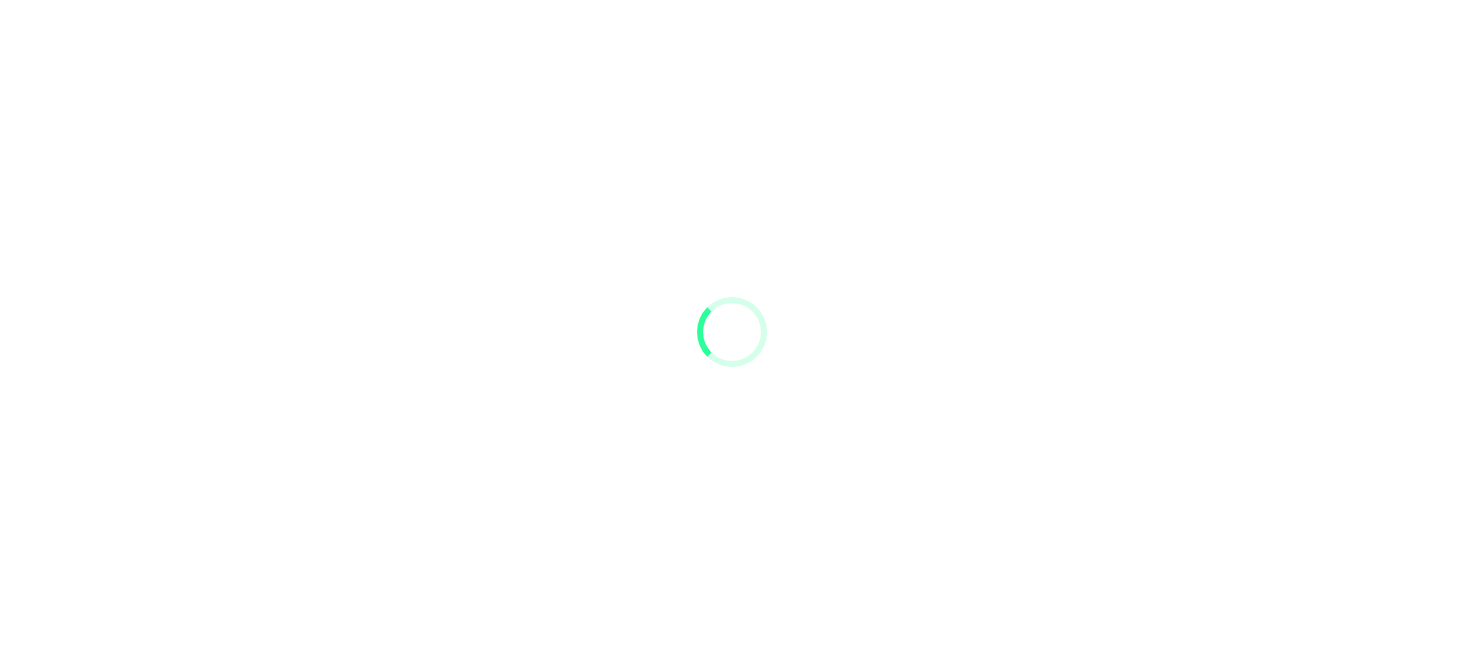 scroll, scrollTop: 0, scrollLeft: 0, axis: both 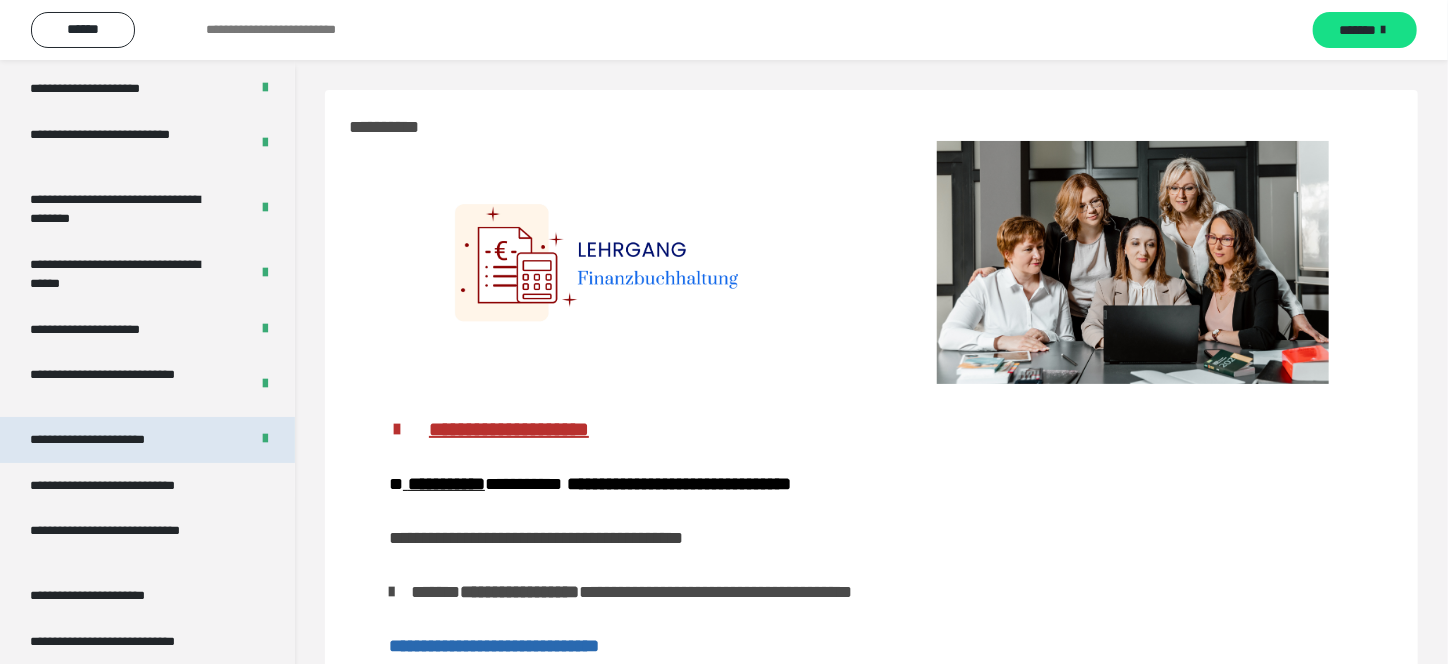 click on "**********" at bounding box center (111, 440) 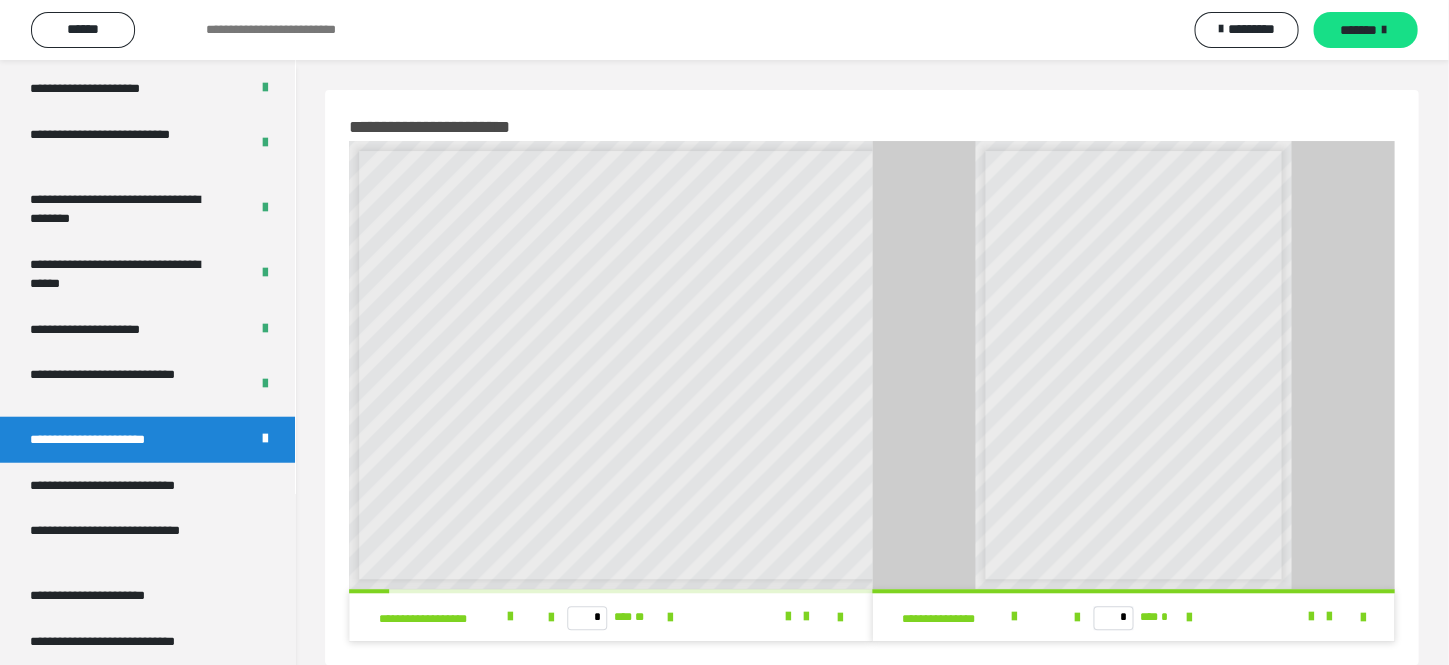 scroll, scrollTop: 7, scrollLeft: 0, axis: vertical 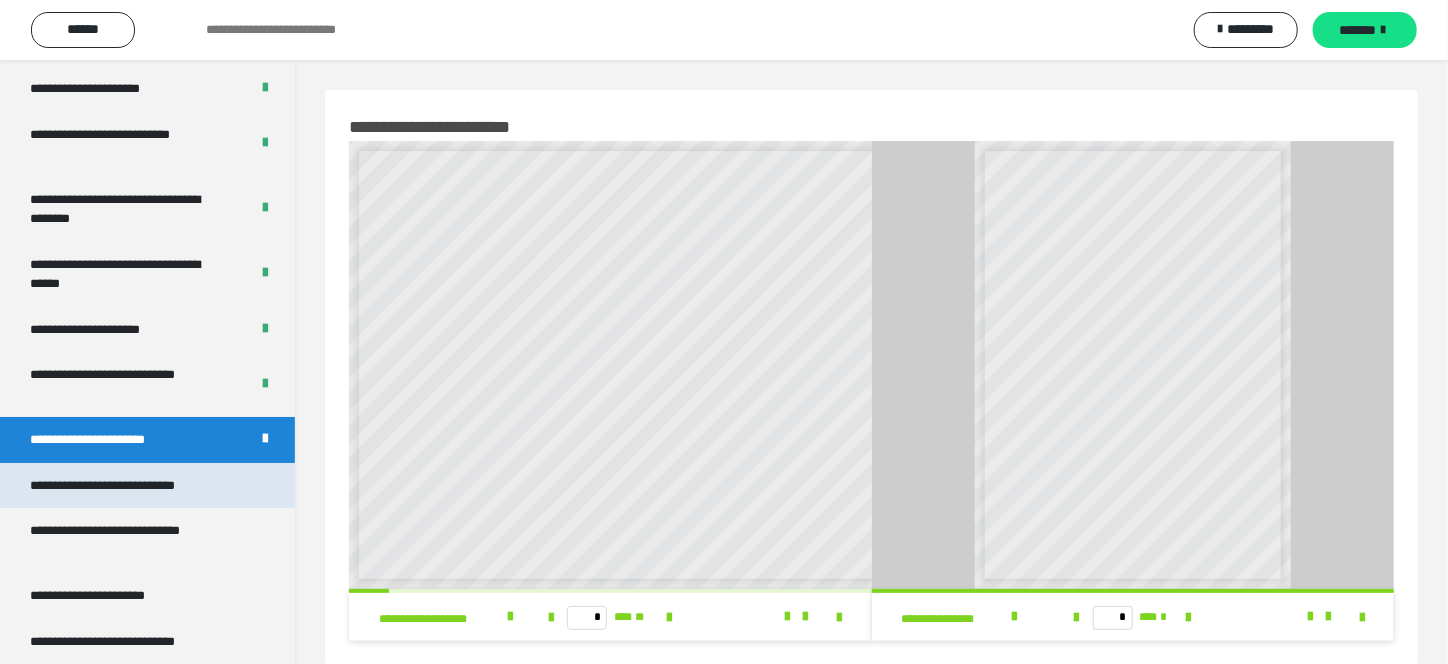 click on "**********" at bounding box center [131, 486] 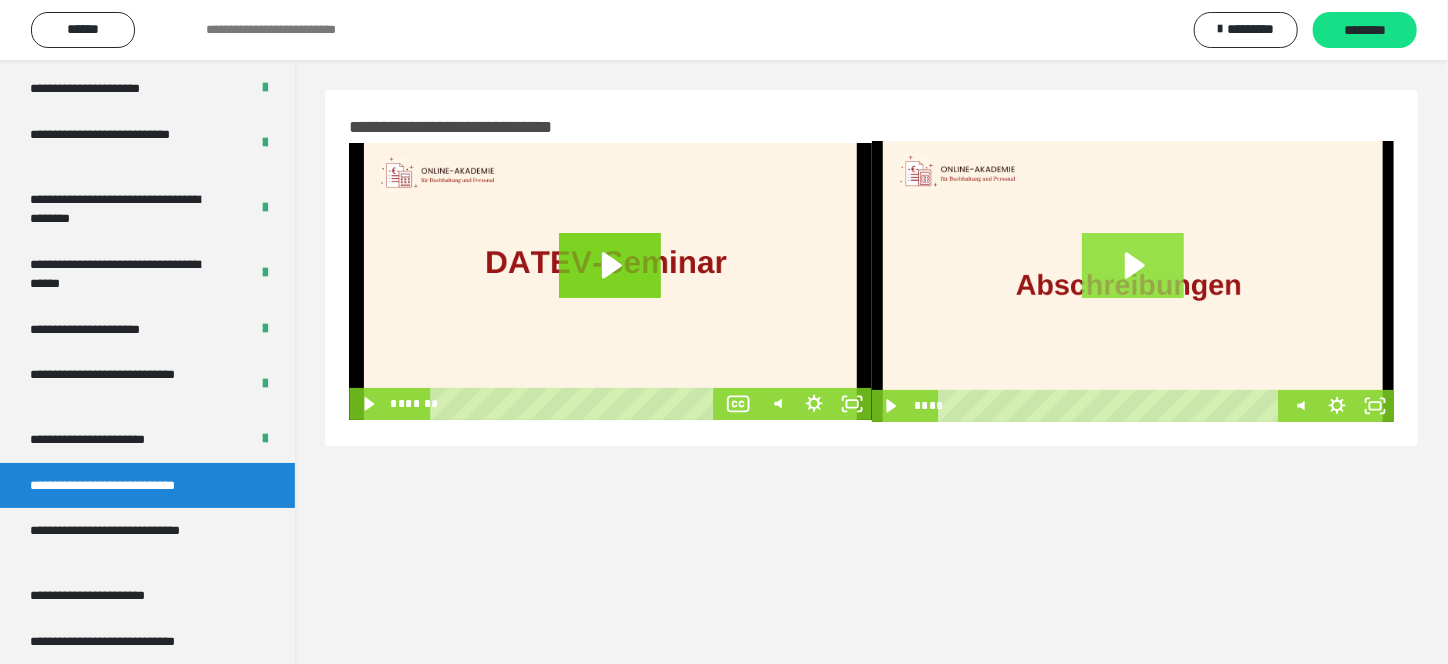click 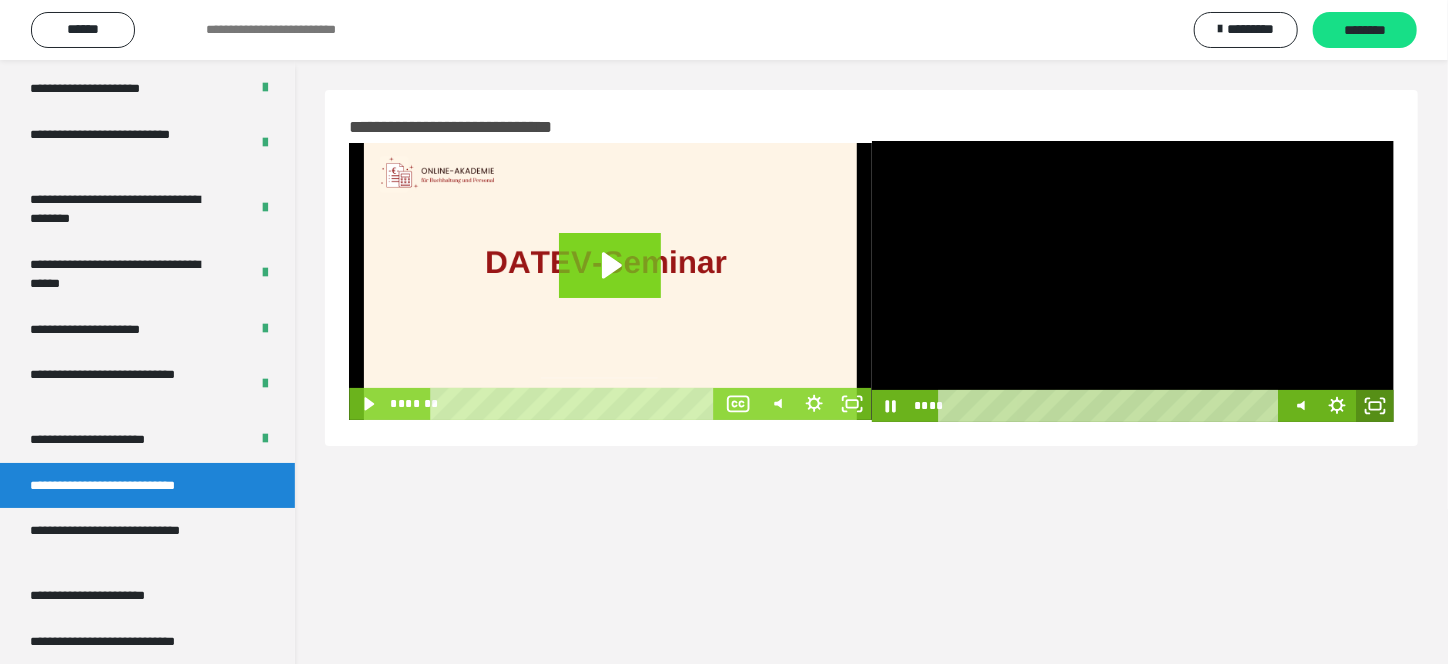 click 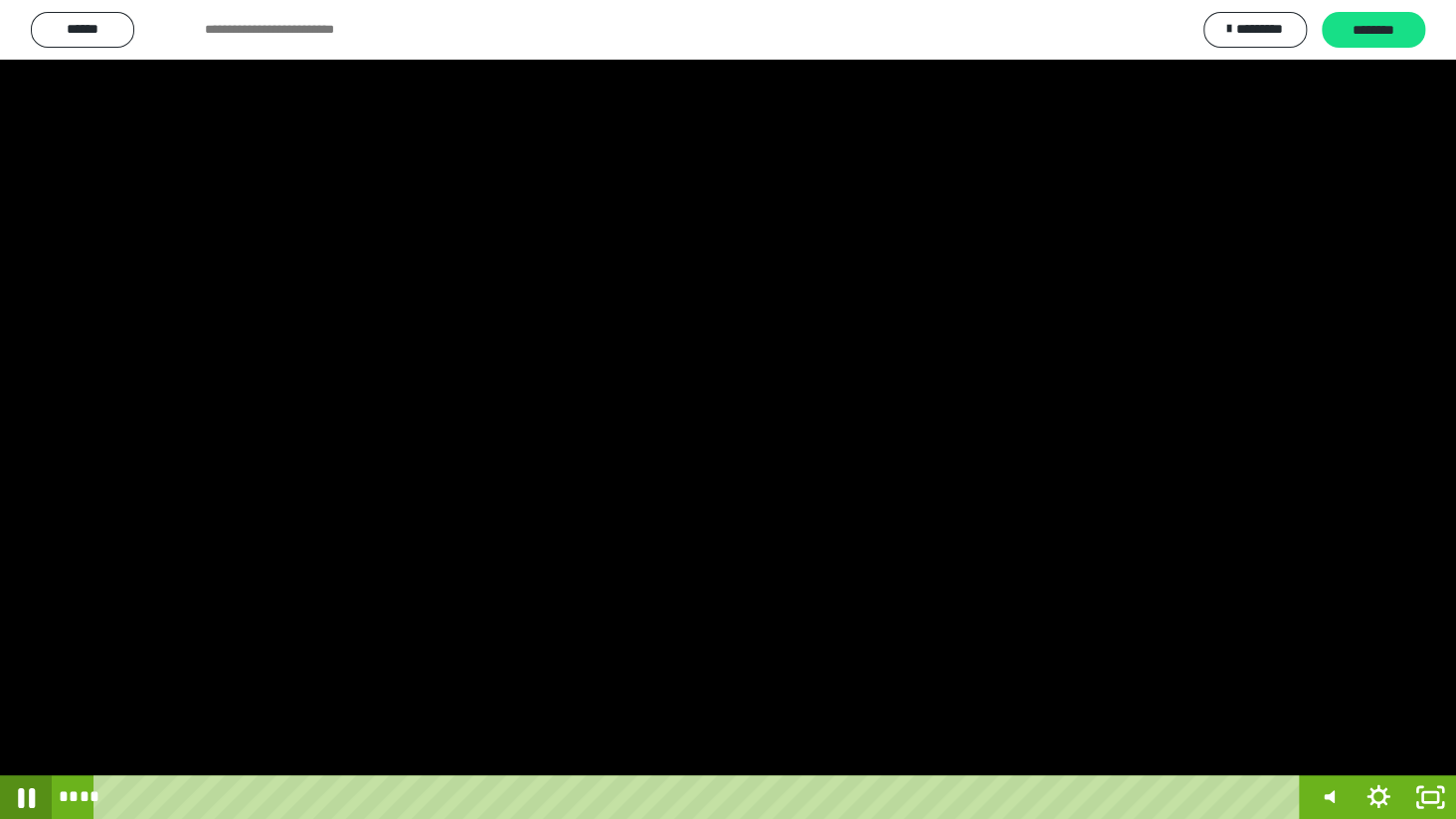 click 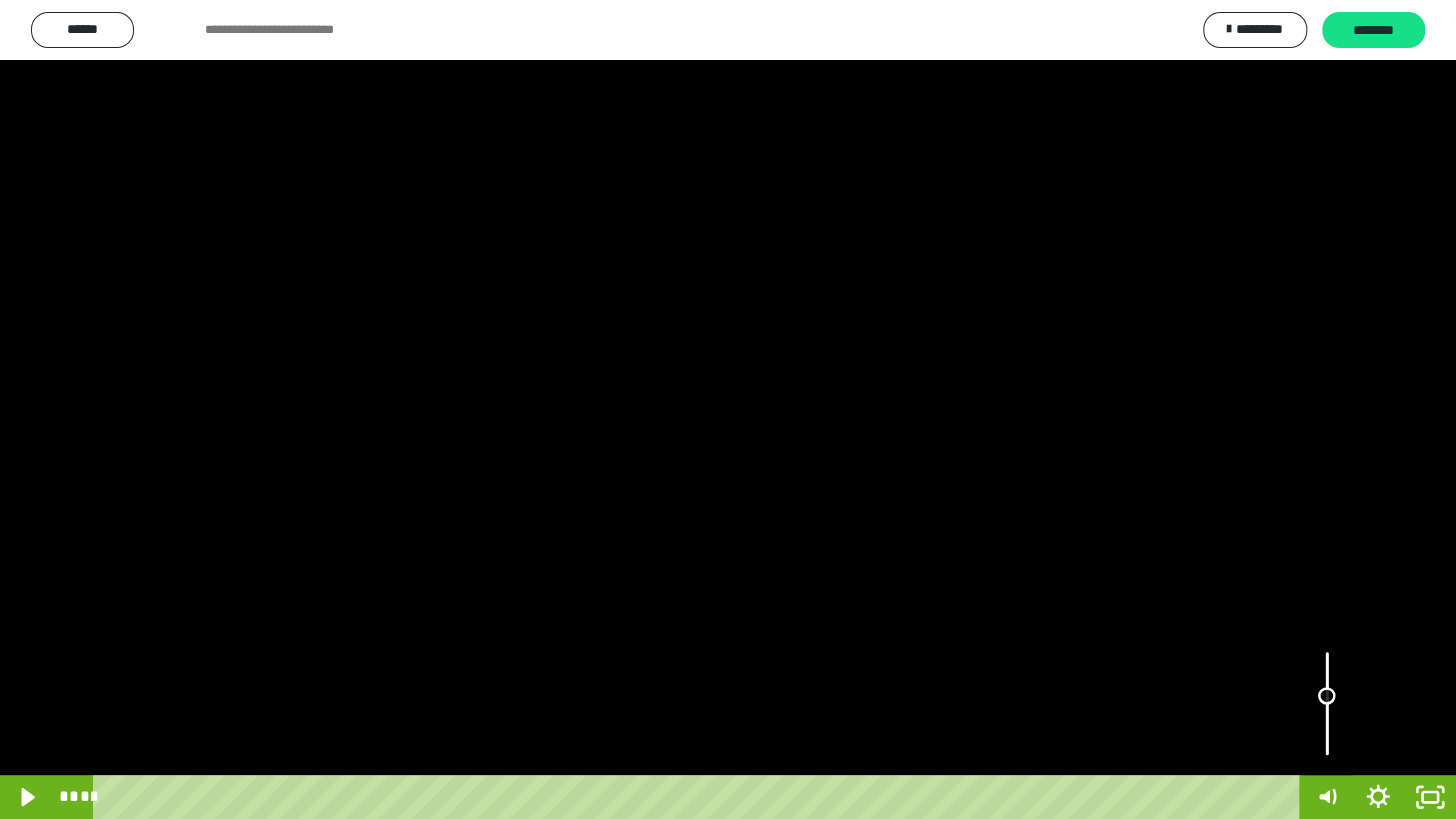 drag, startPoint x: 1331, startPoint y: 737, endPoint x: 1325, endPoint y: 696, distance: 41.4367 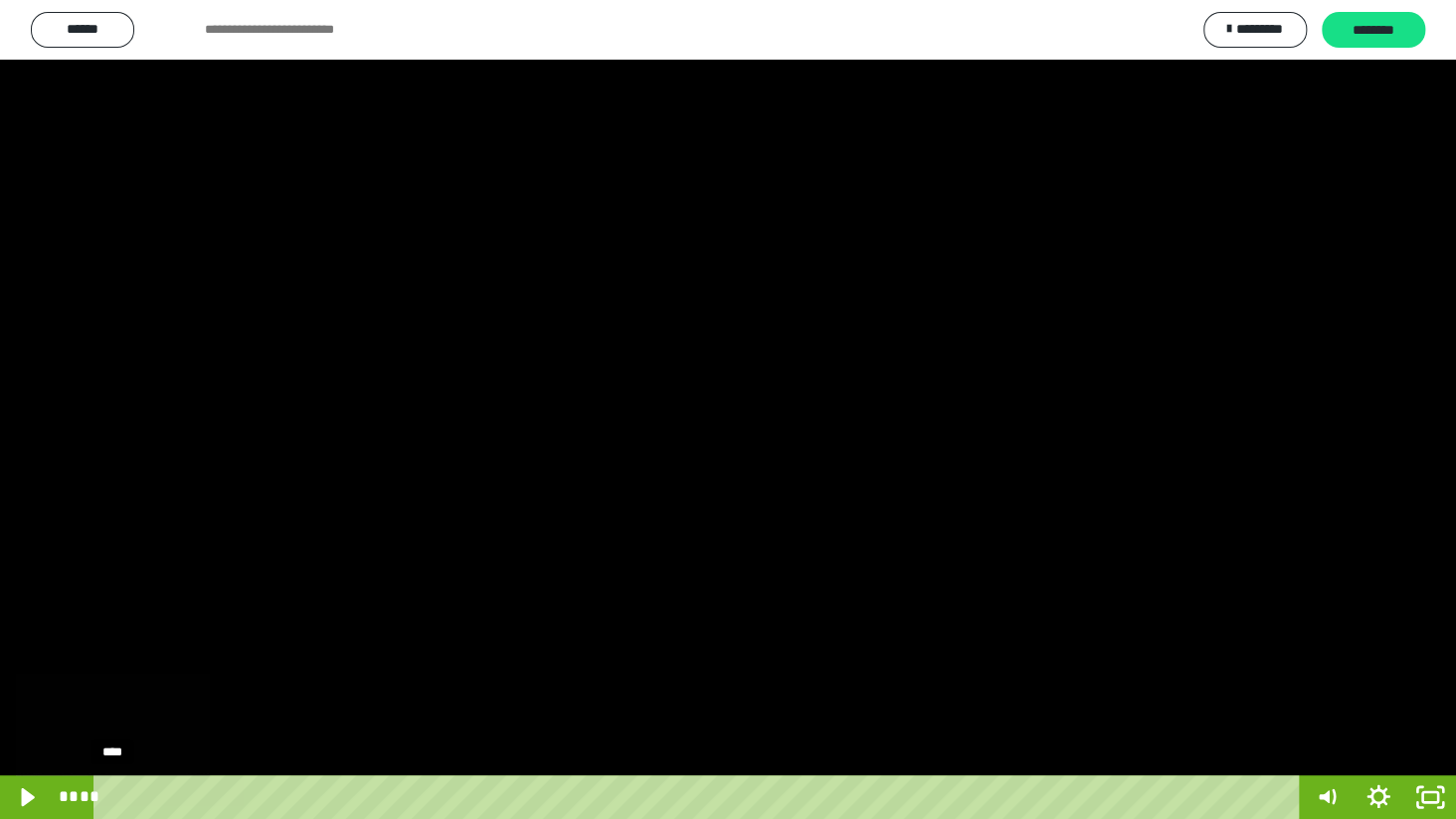 drag, startPoint x: 145, startPoint y: 798, endPoint x: 112, endPoint y: 796, distance: 33.06055 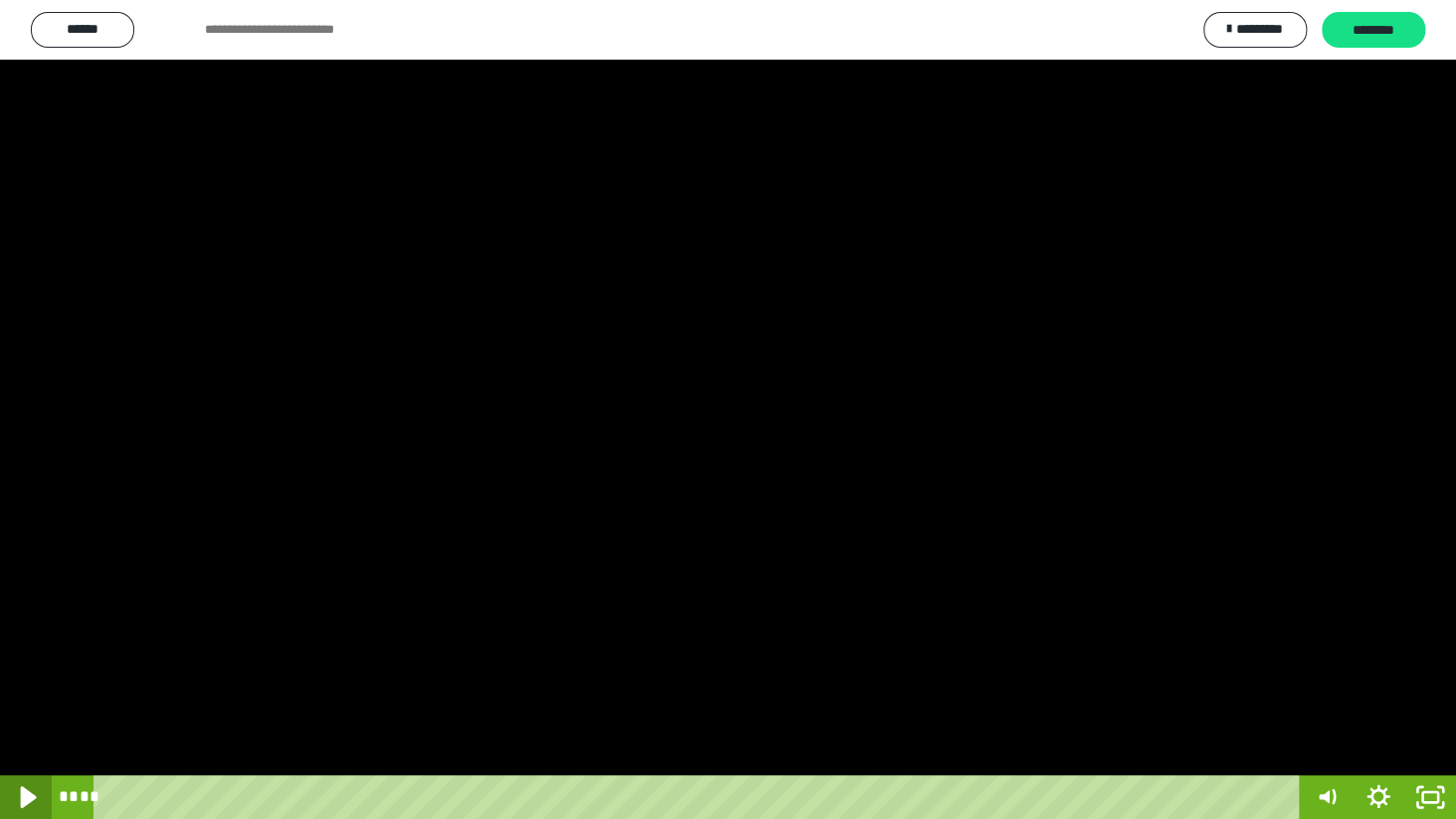 click 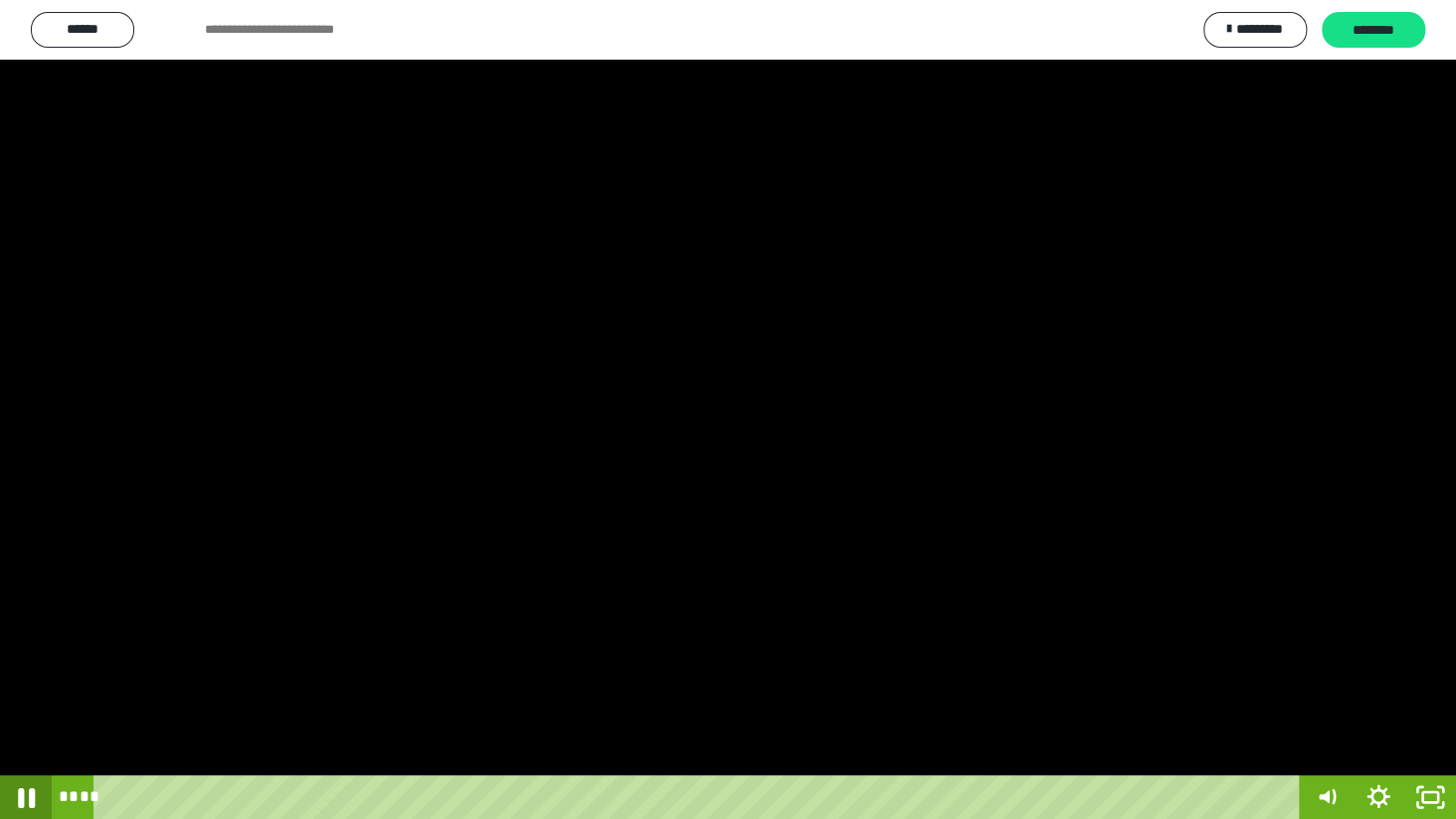 click 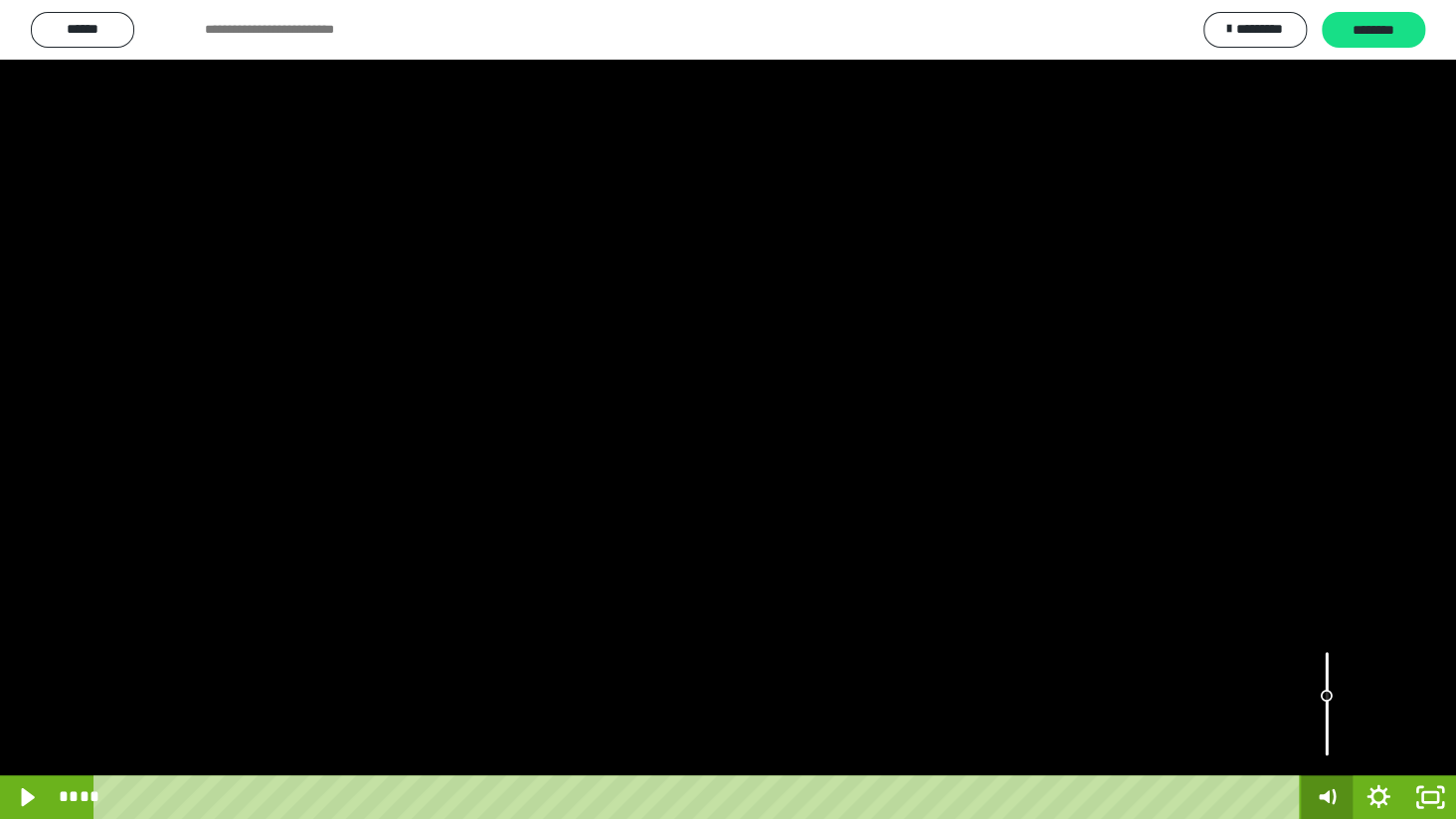 click 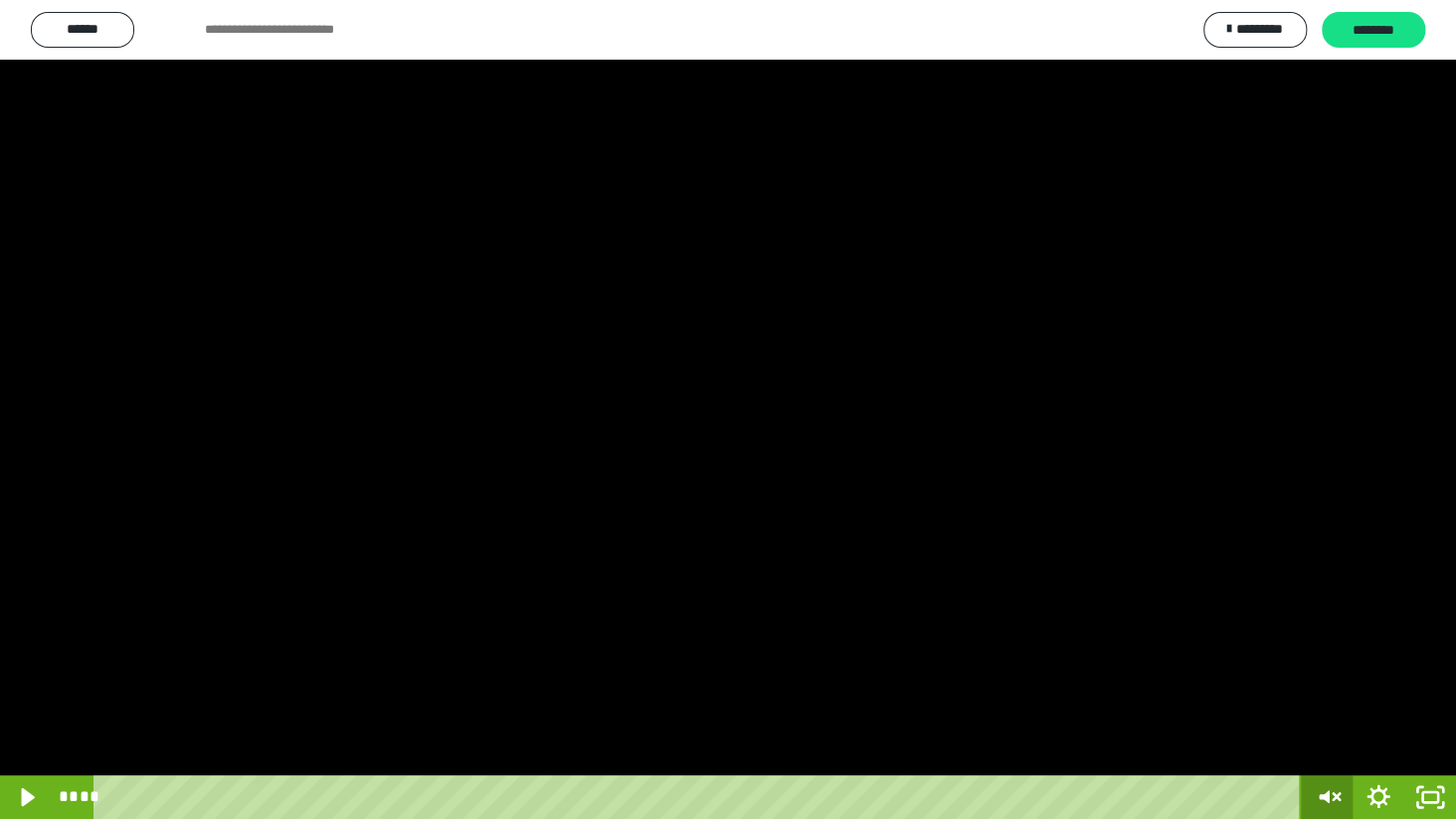 click 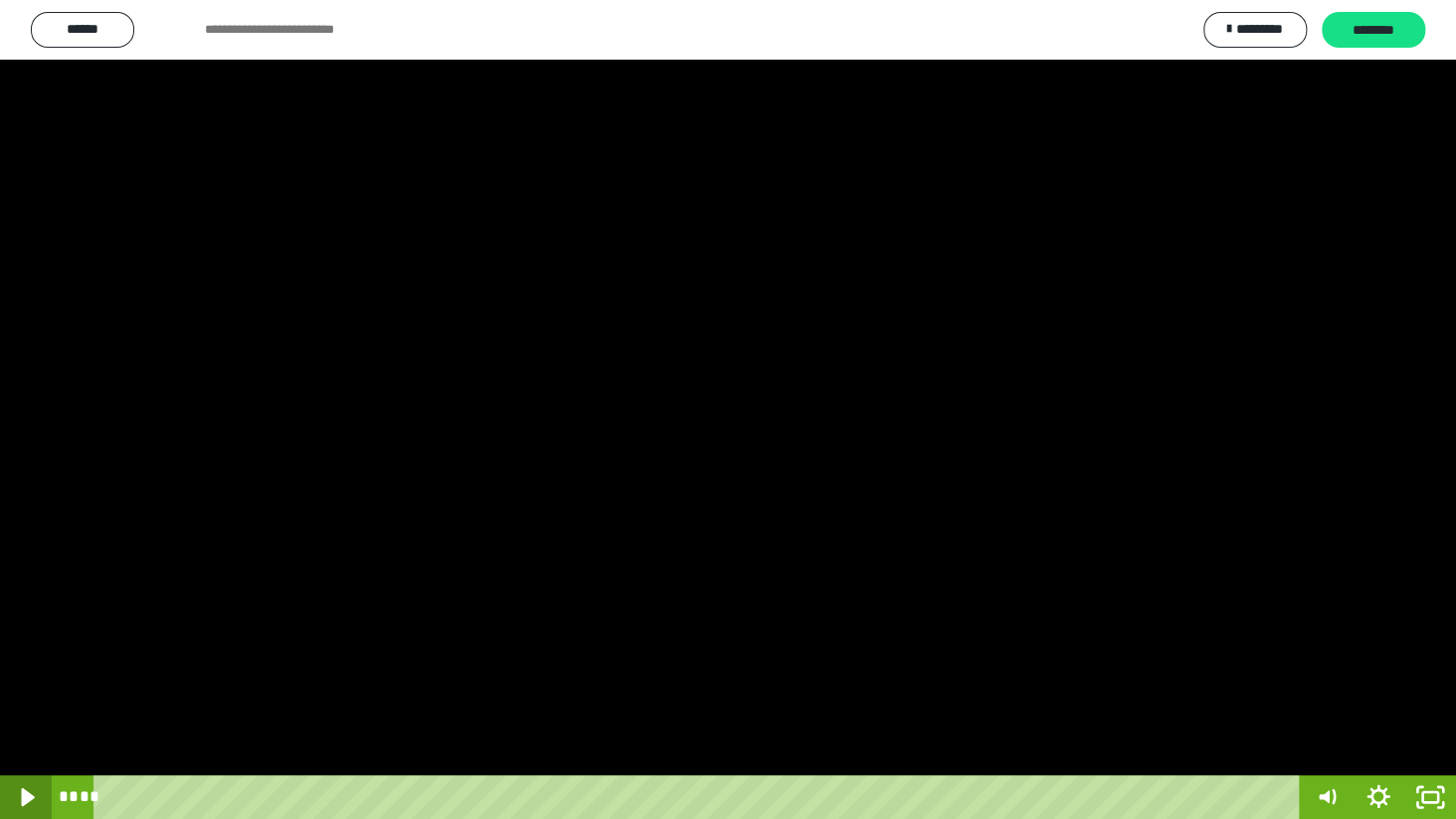 click 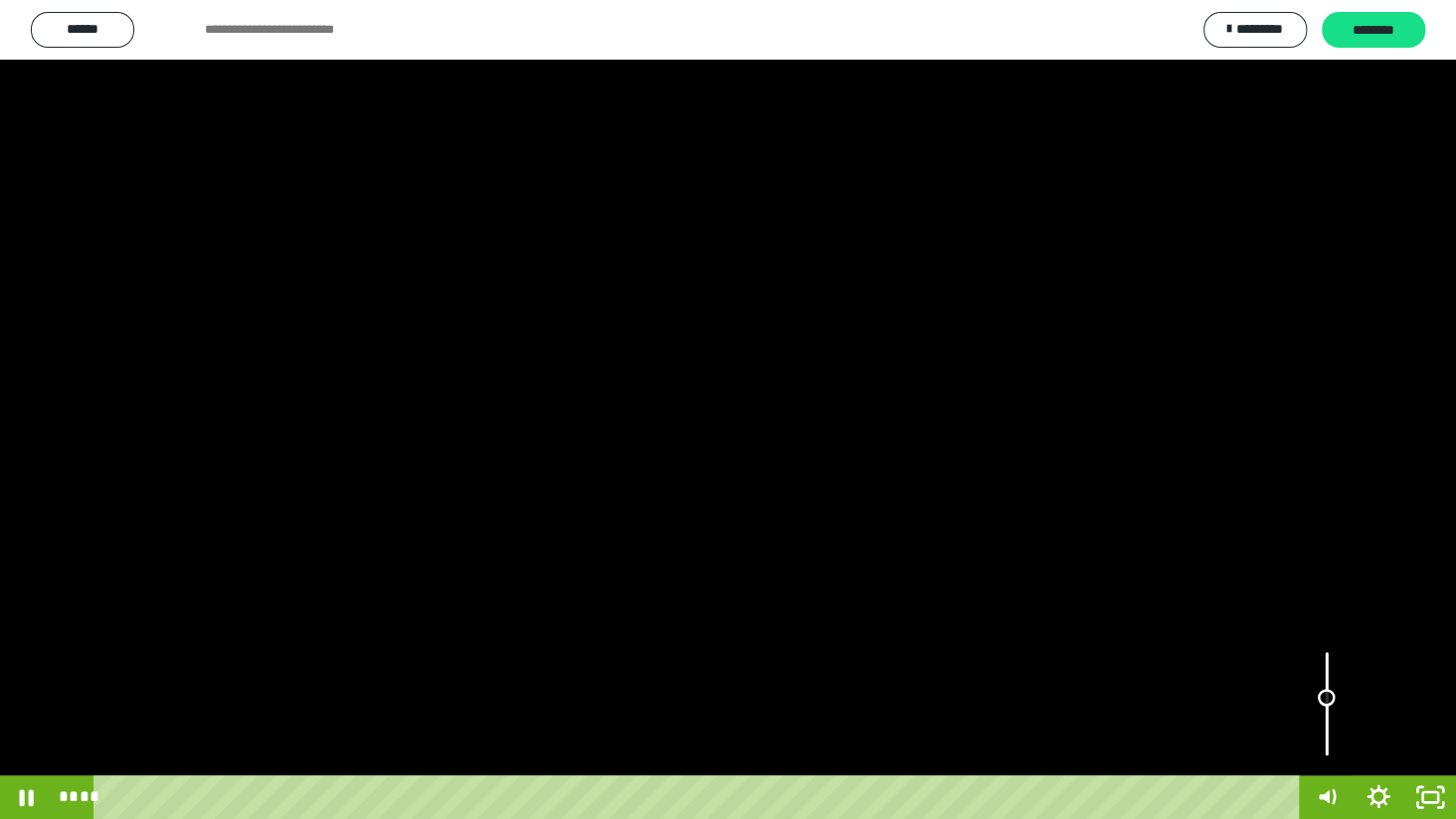 click at bounding box center (1327, 698) 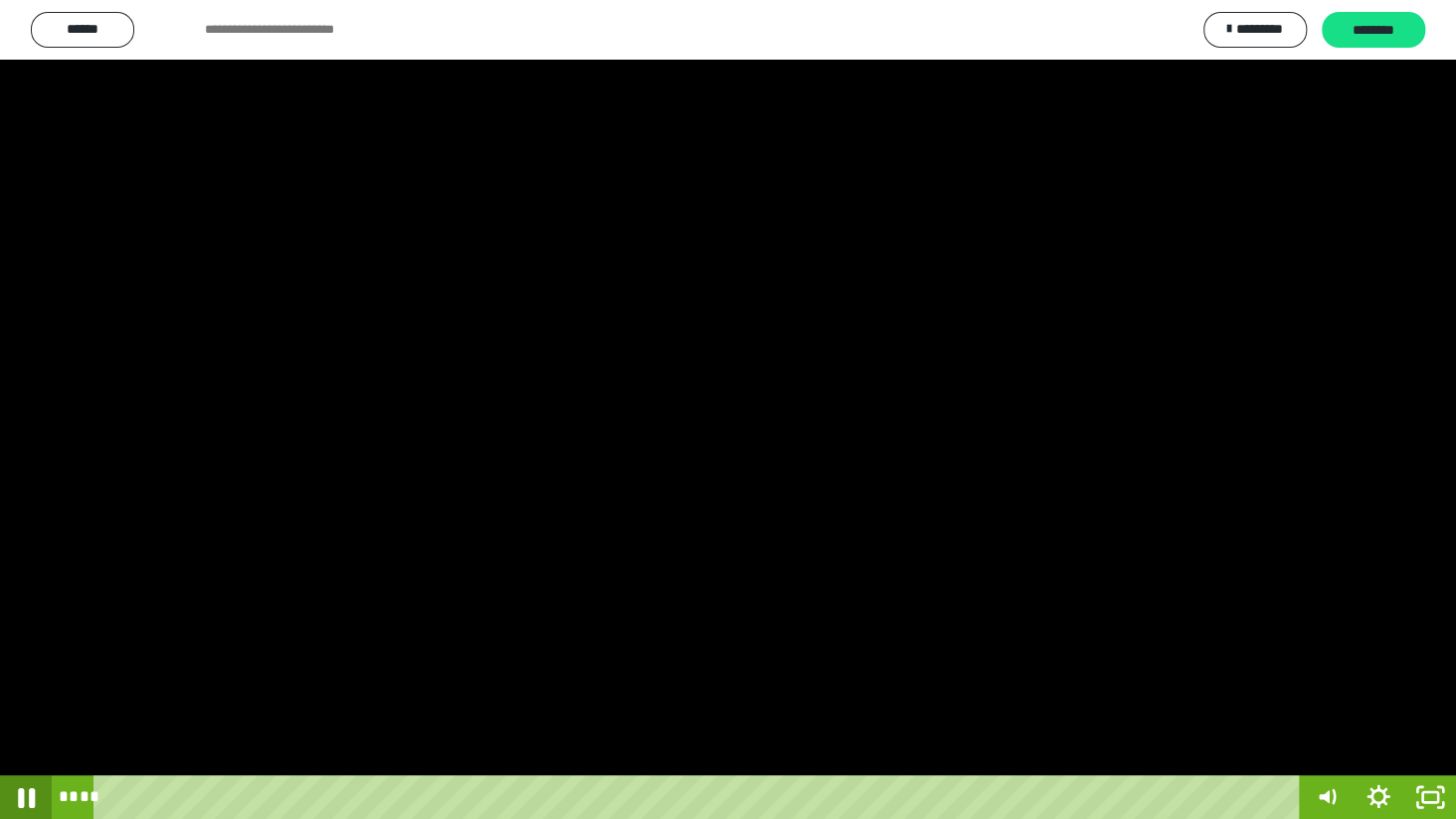 click 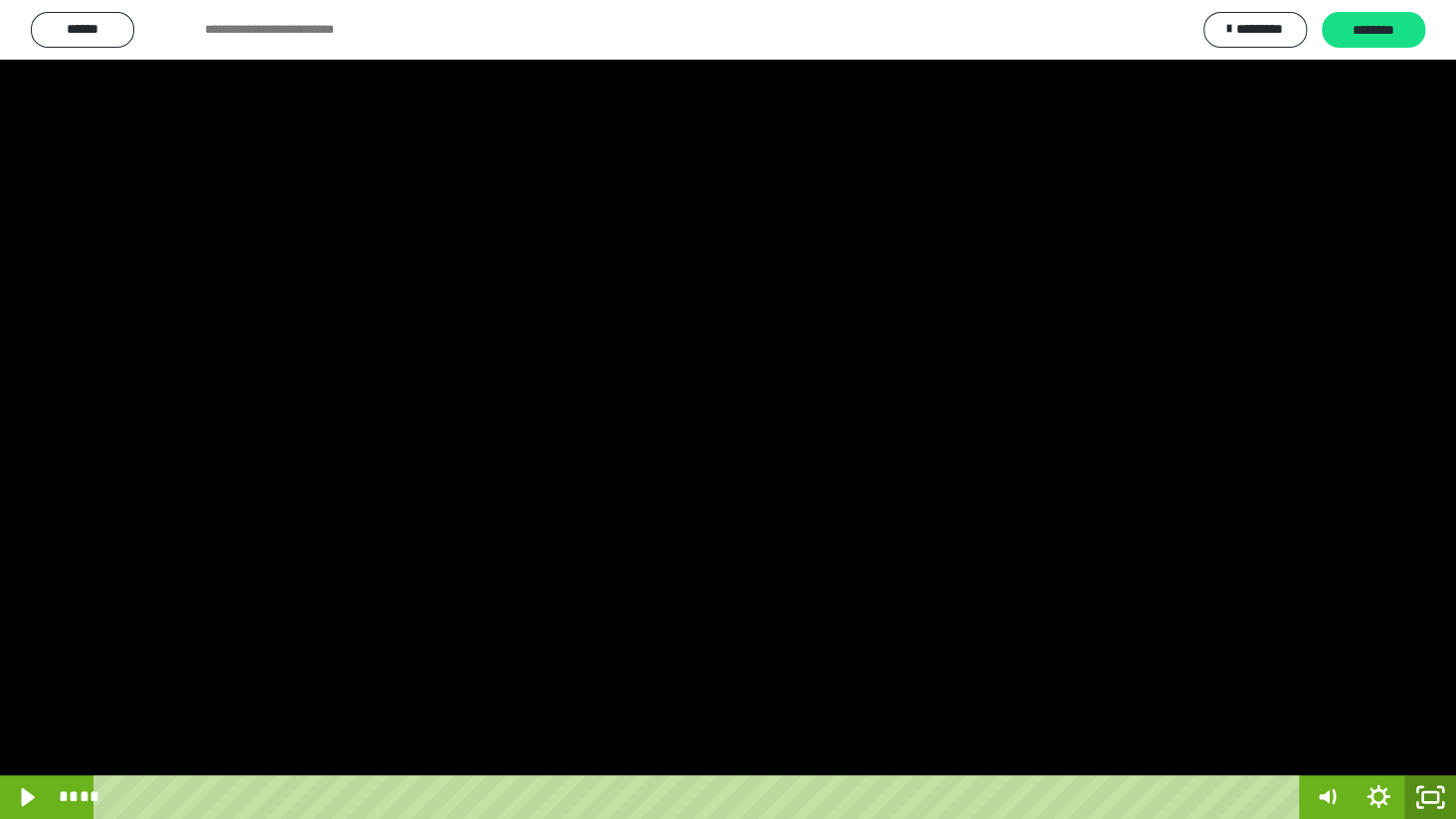 click 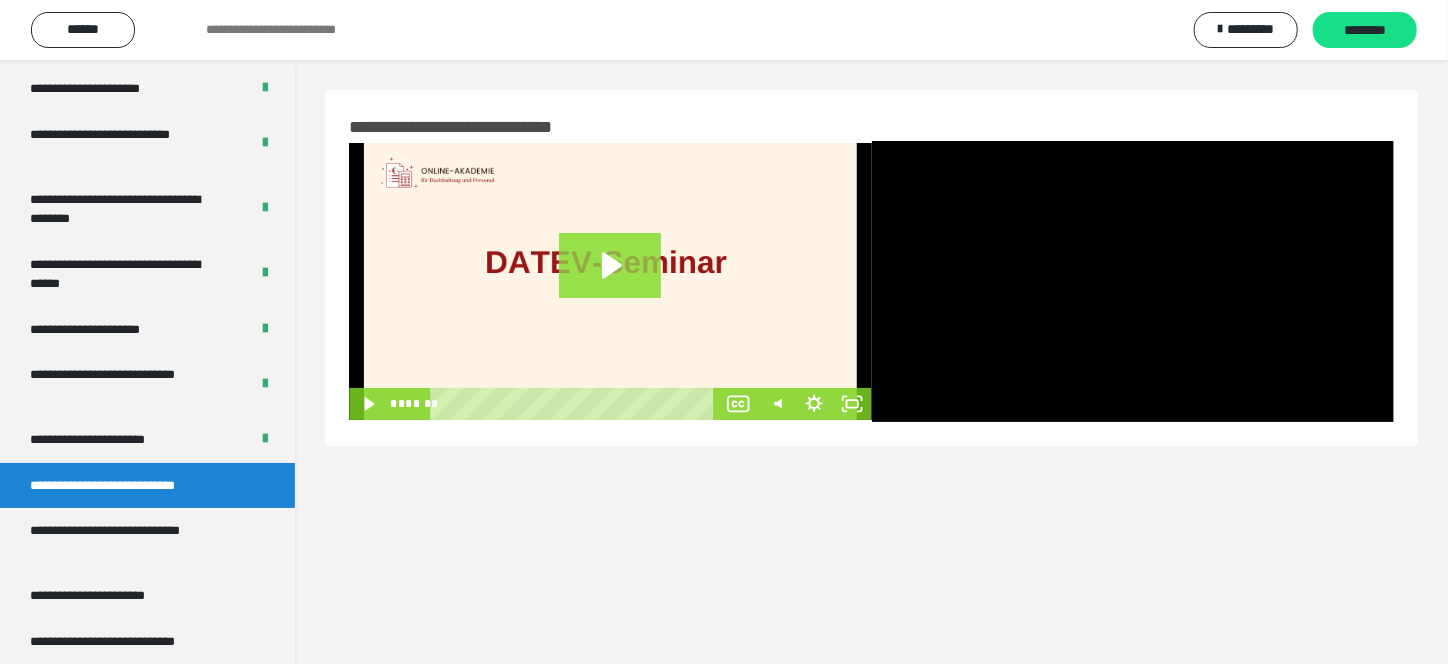 click 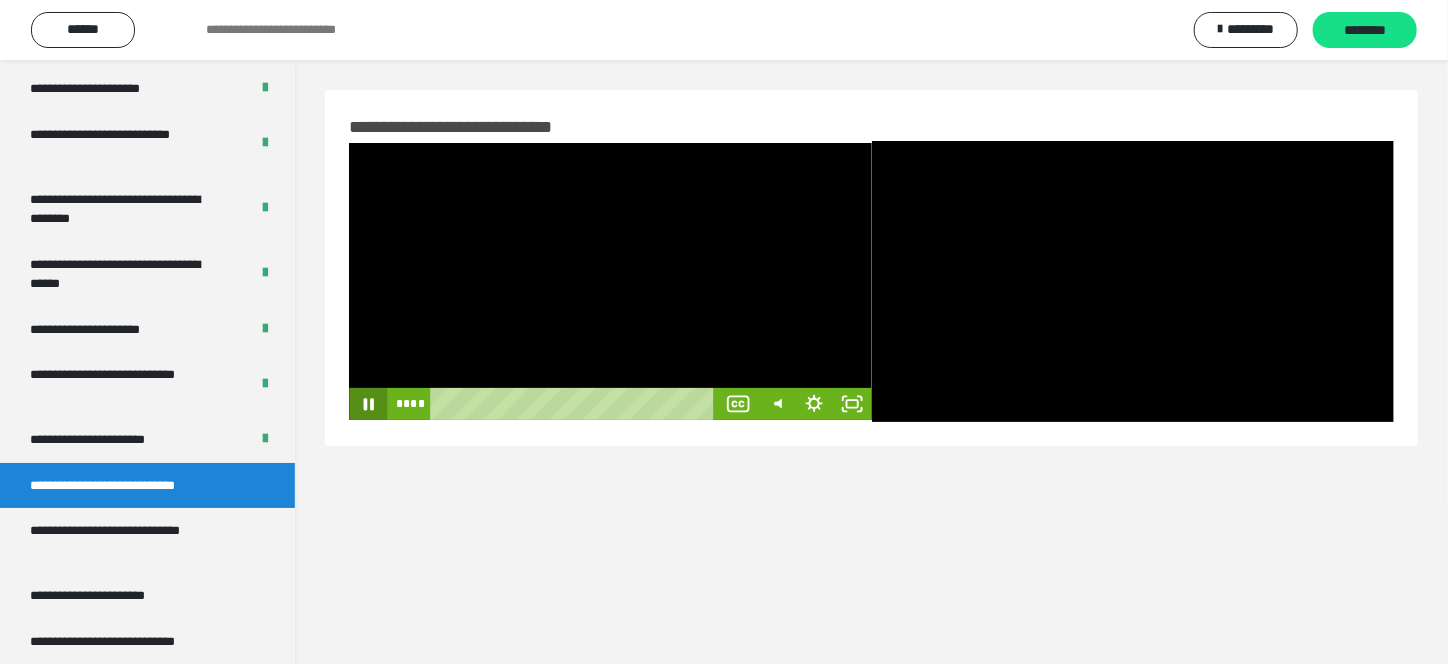 click 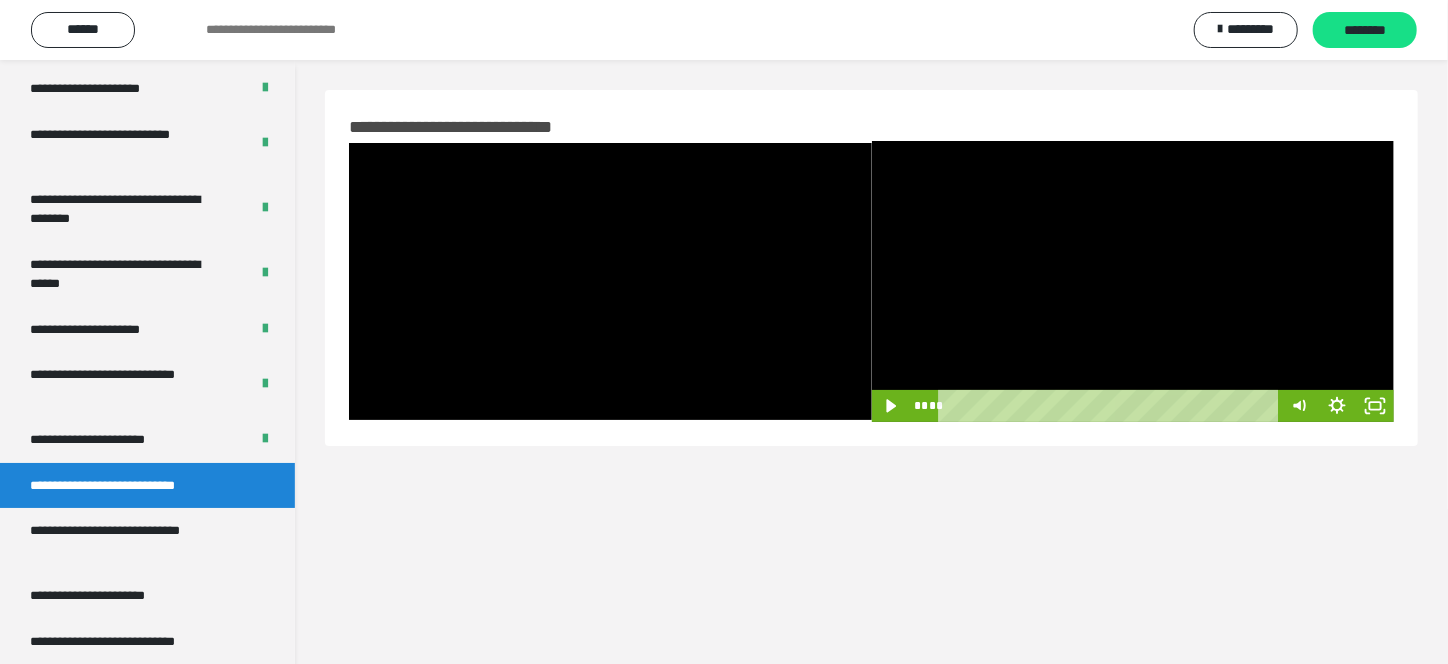 click at bounding box center (1133, 281) 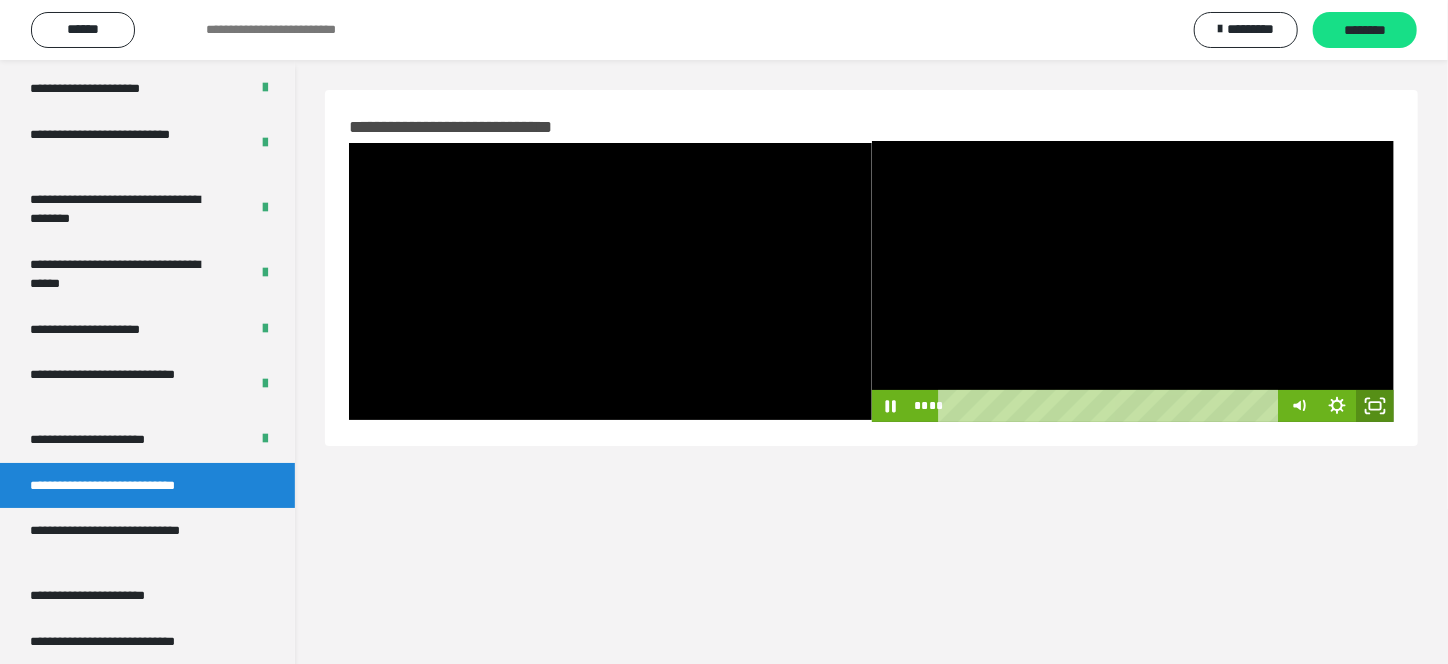 click 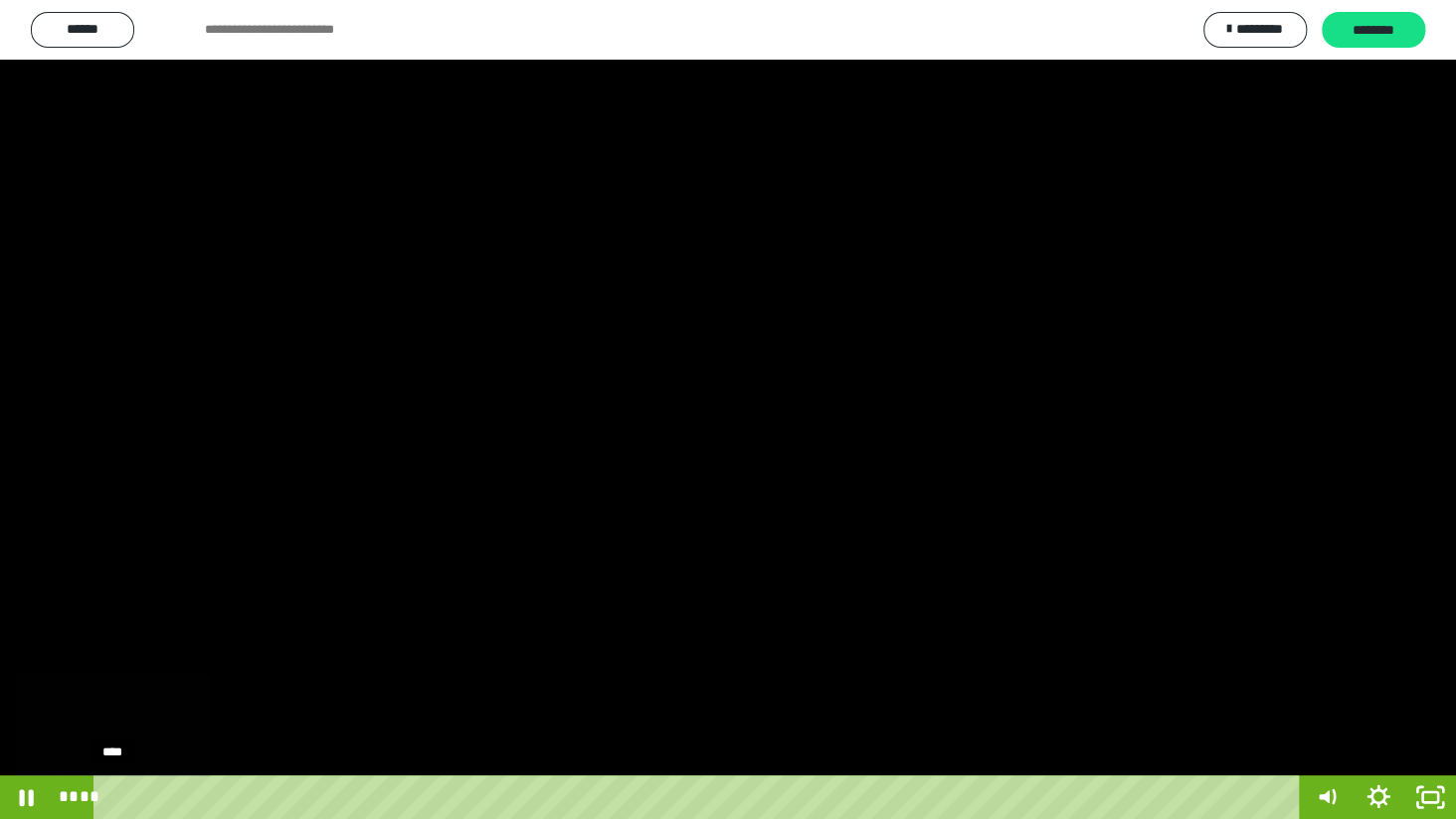 drag, startPoint x: 205, startPoint y: 795, endPoint x: 106, endPoint y: 796, distance: 99.00505 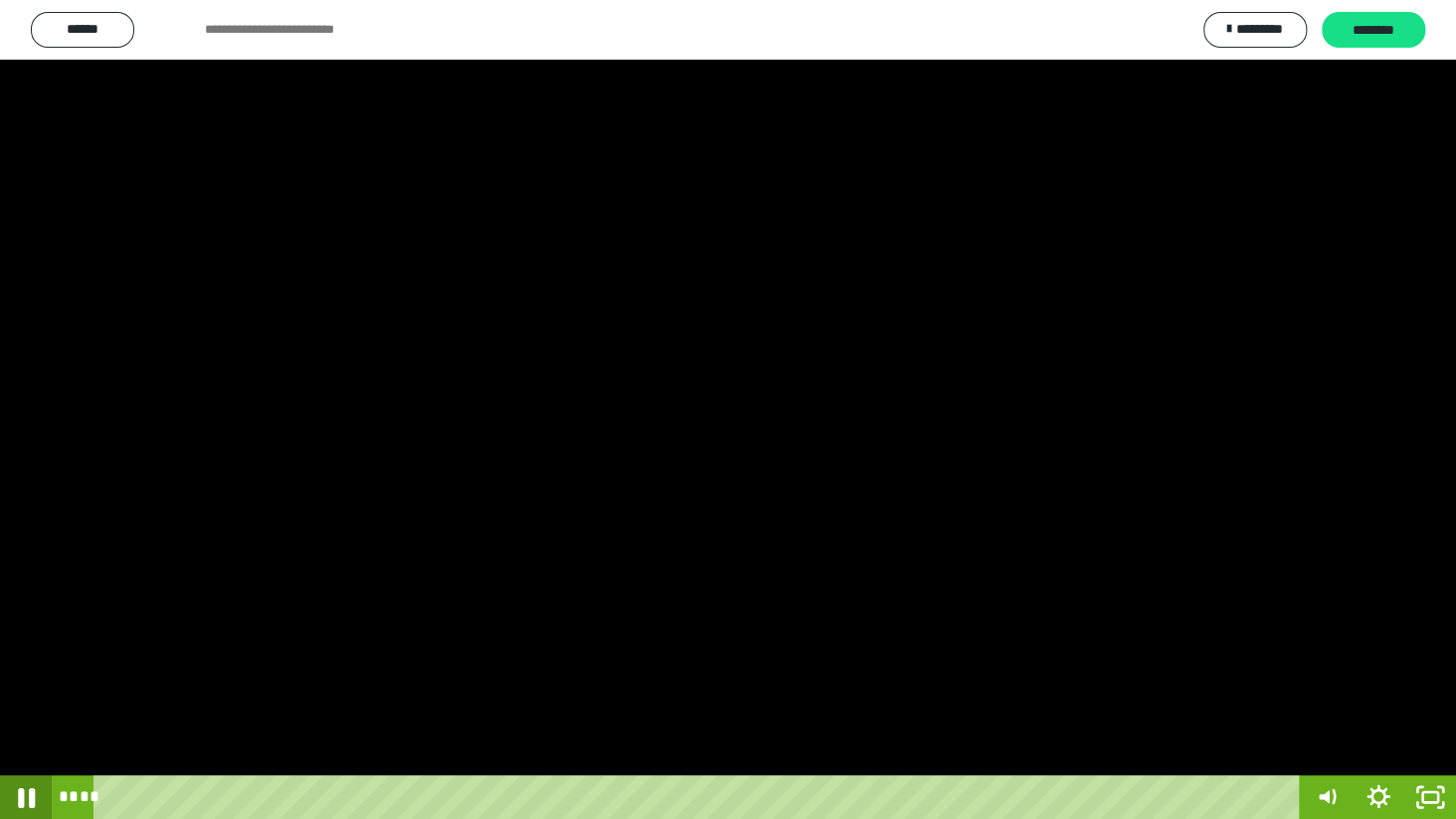 click 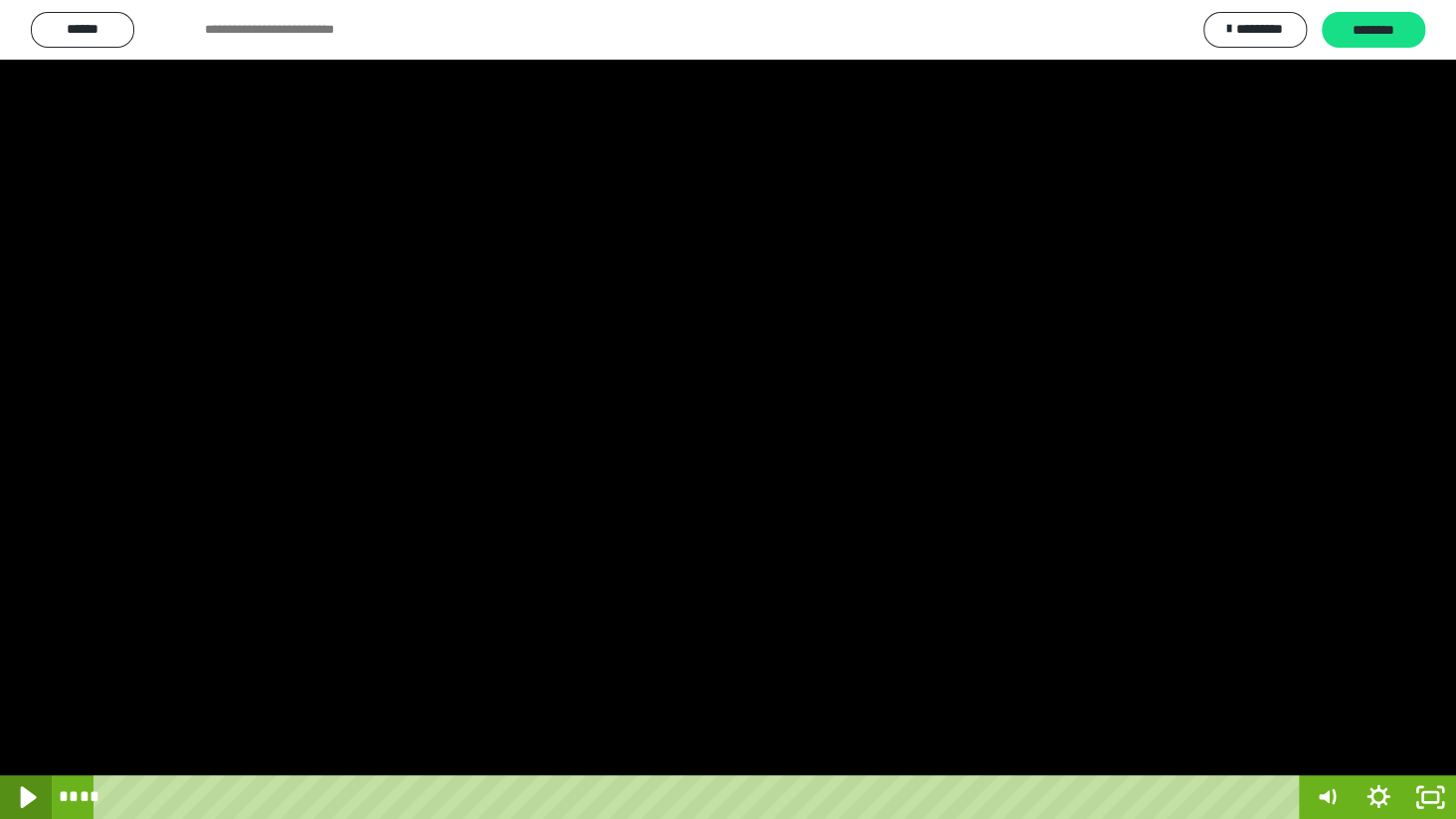 click 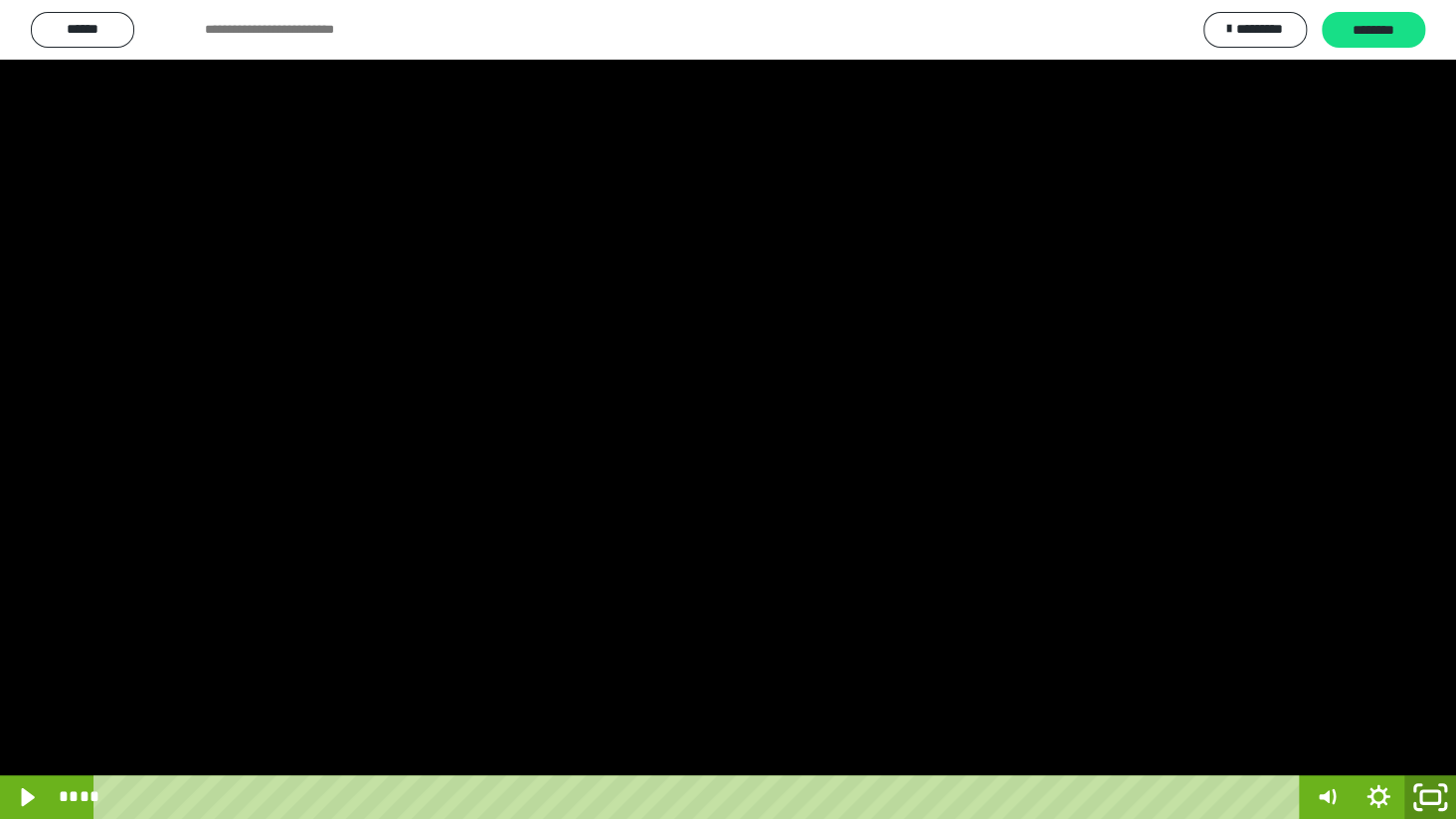 click 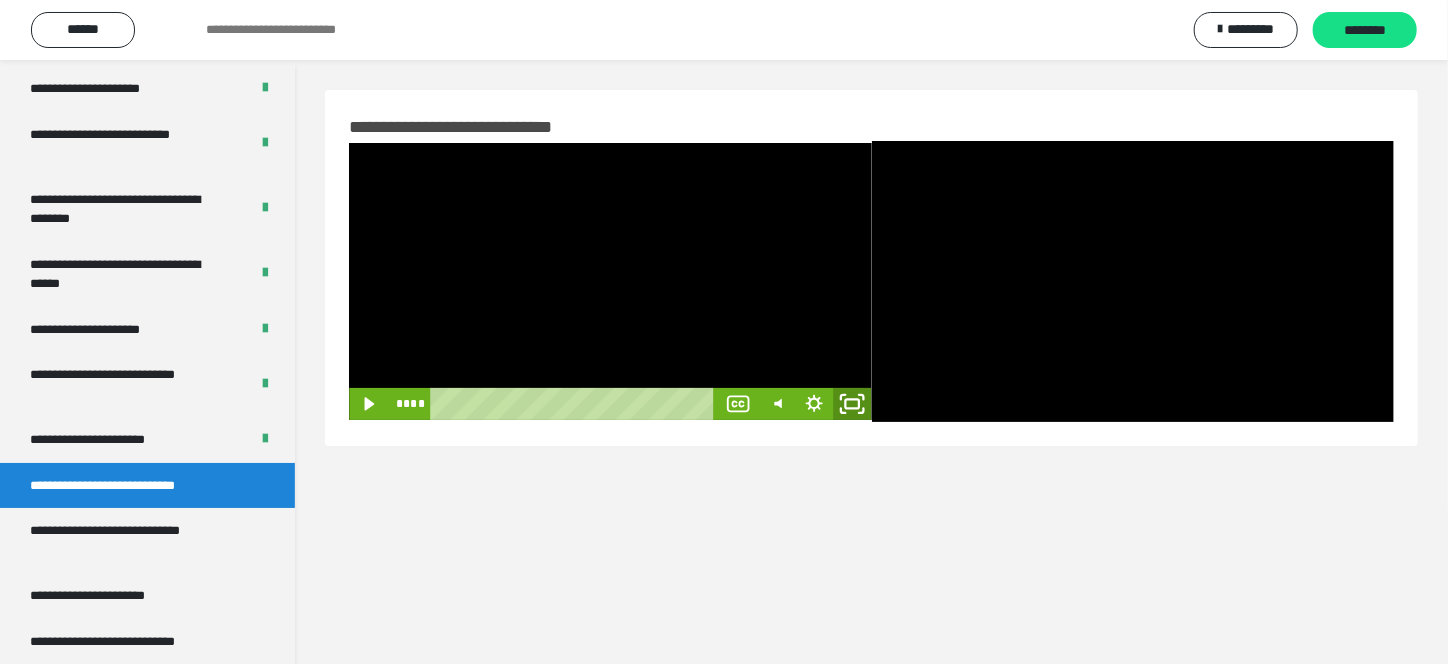 click 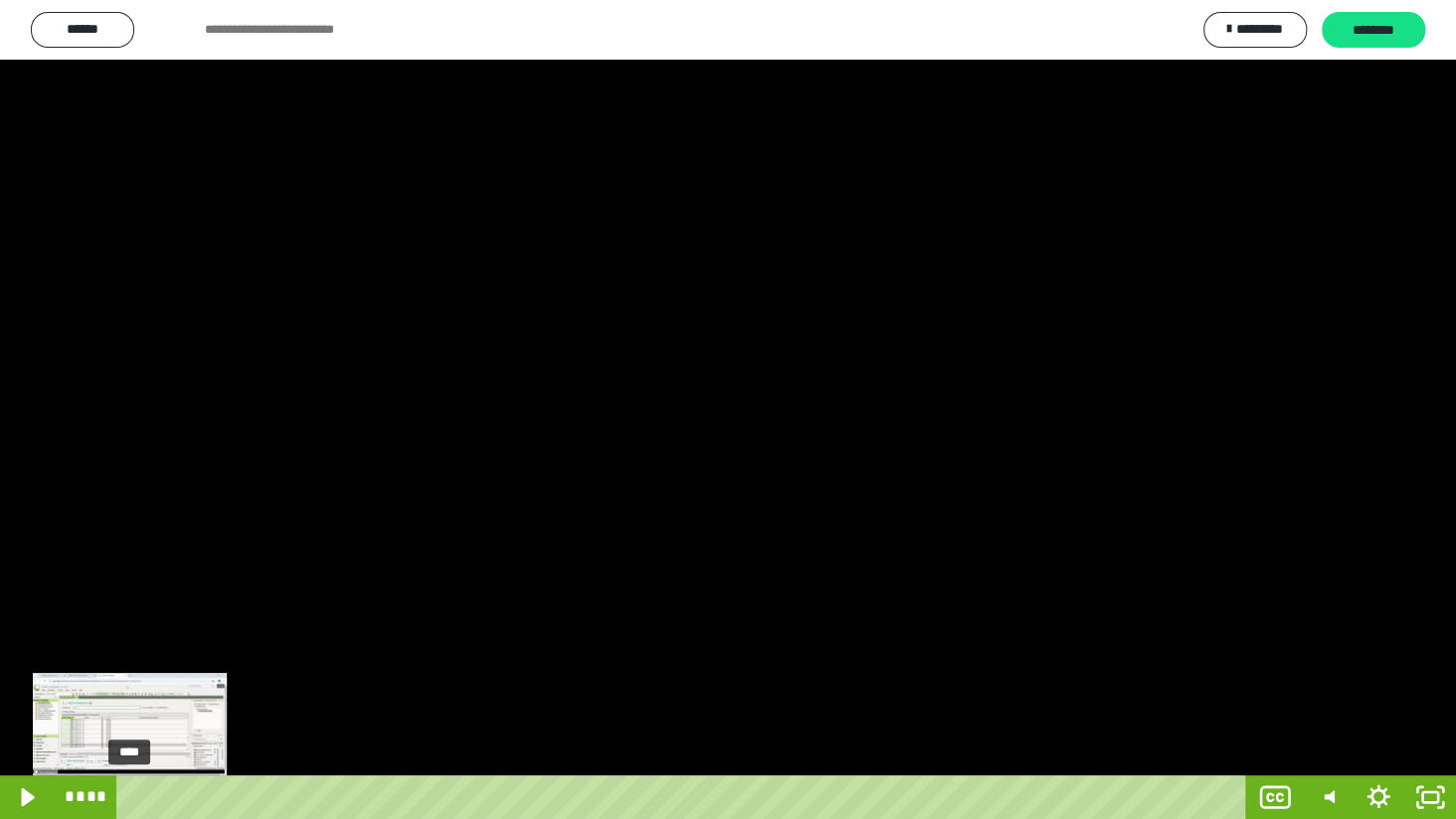 click on "****" at bounding box center (685, 797) 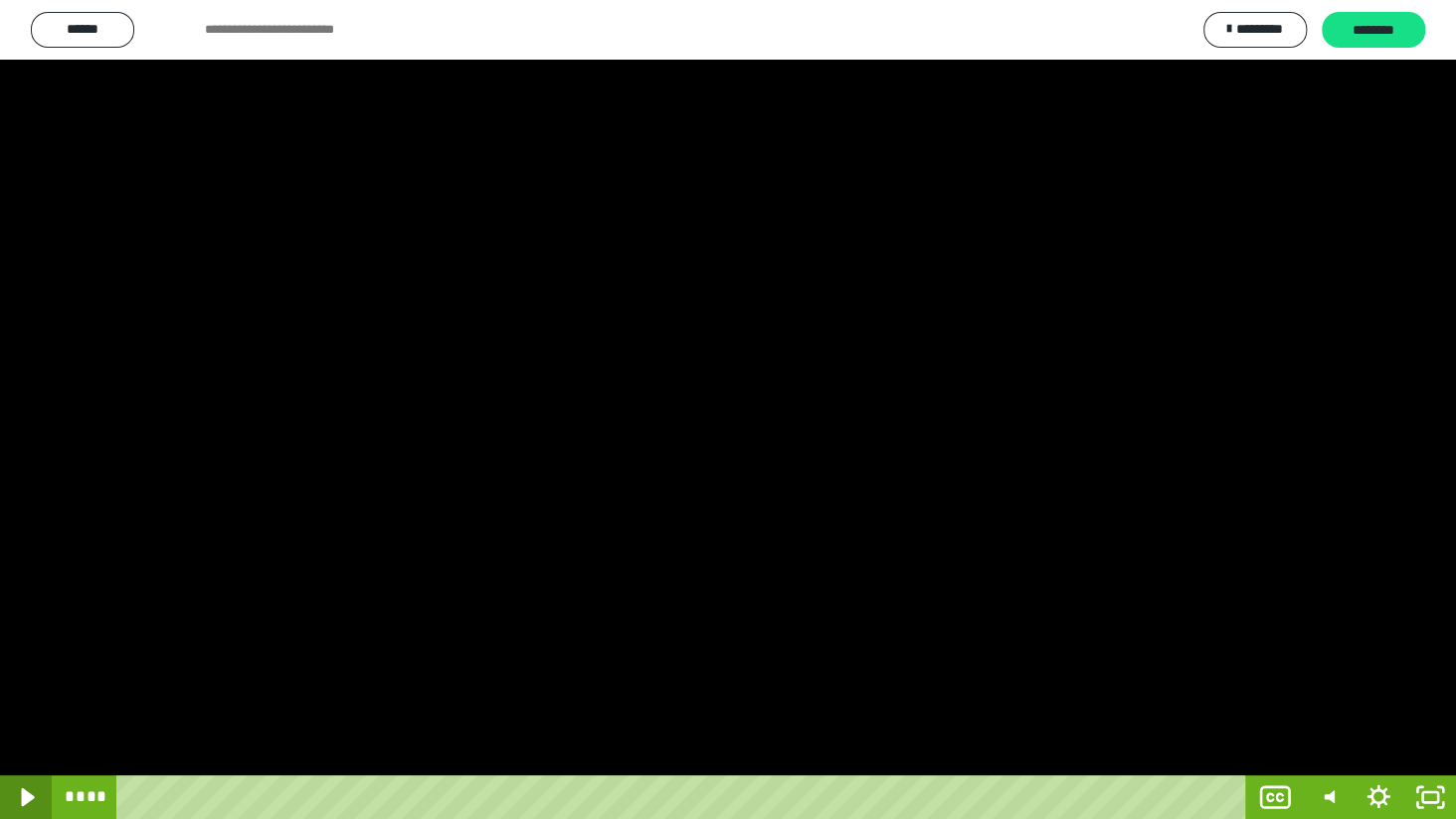 click 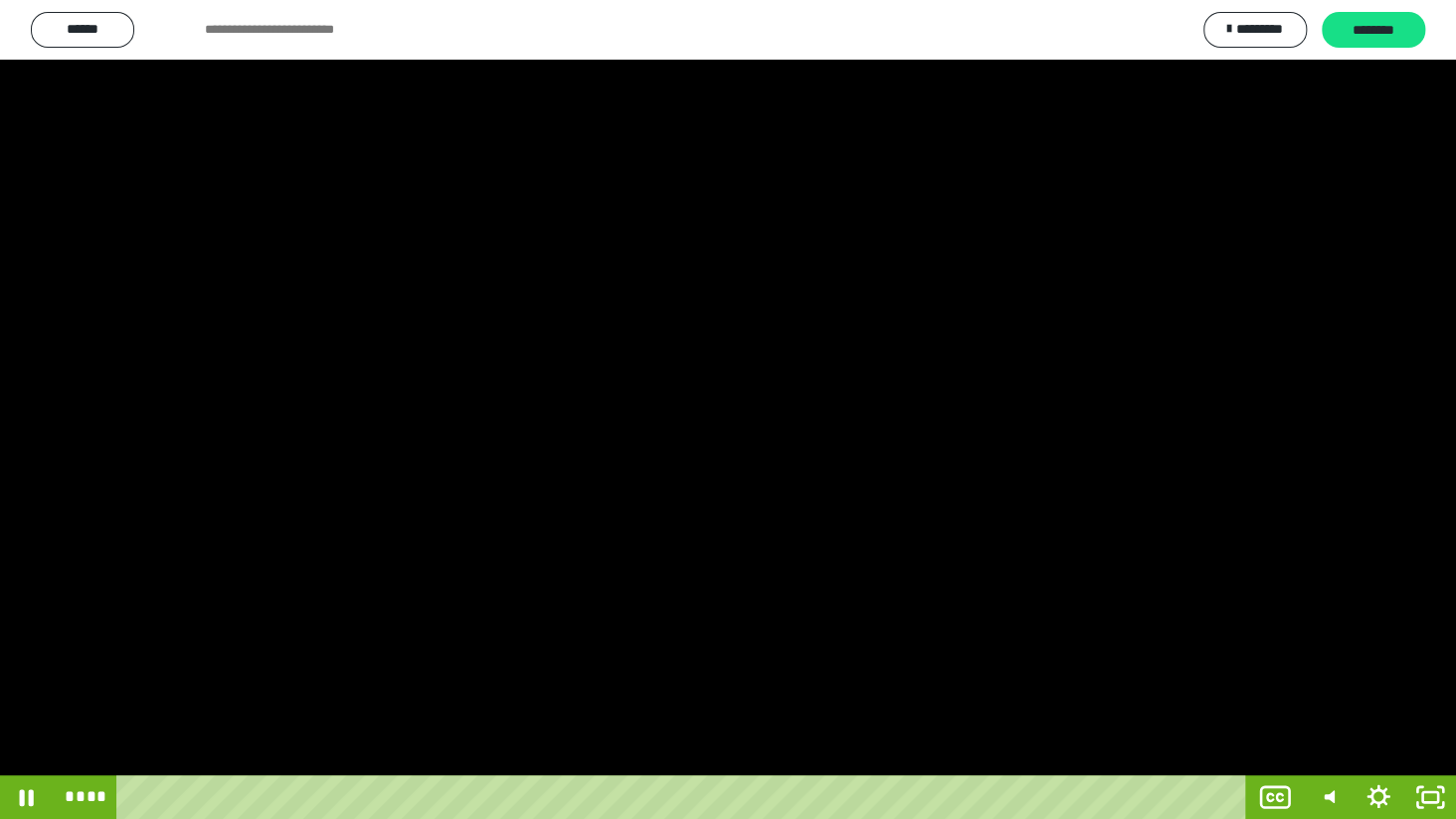 drag, startPoint x: 617, startPoint y: 43, endPoint x: 2184, endPoint y: 48, distance: 1567.008 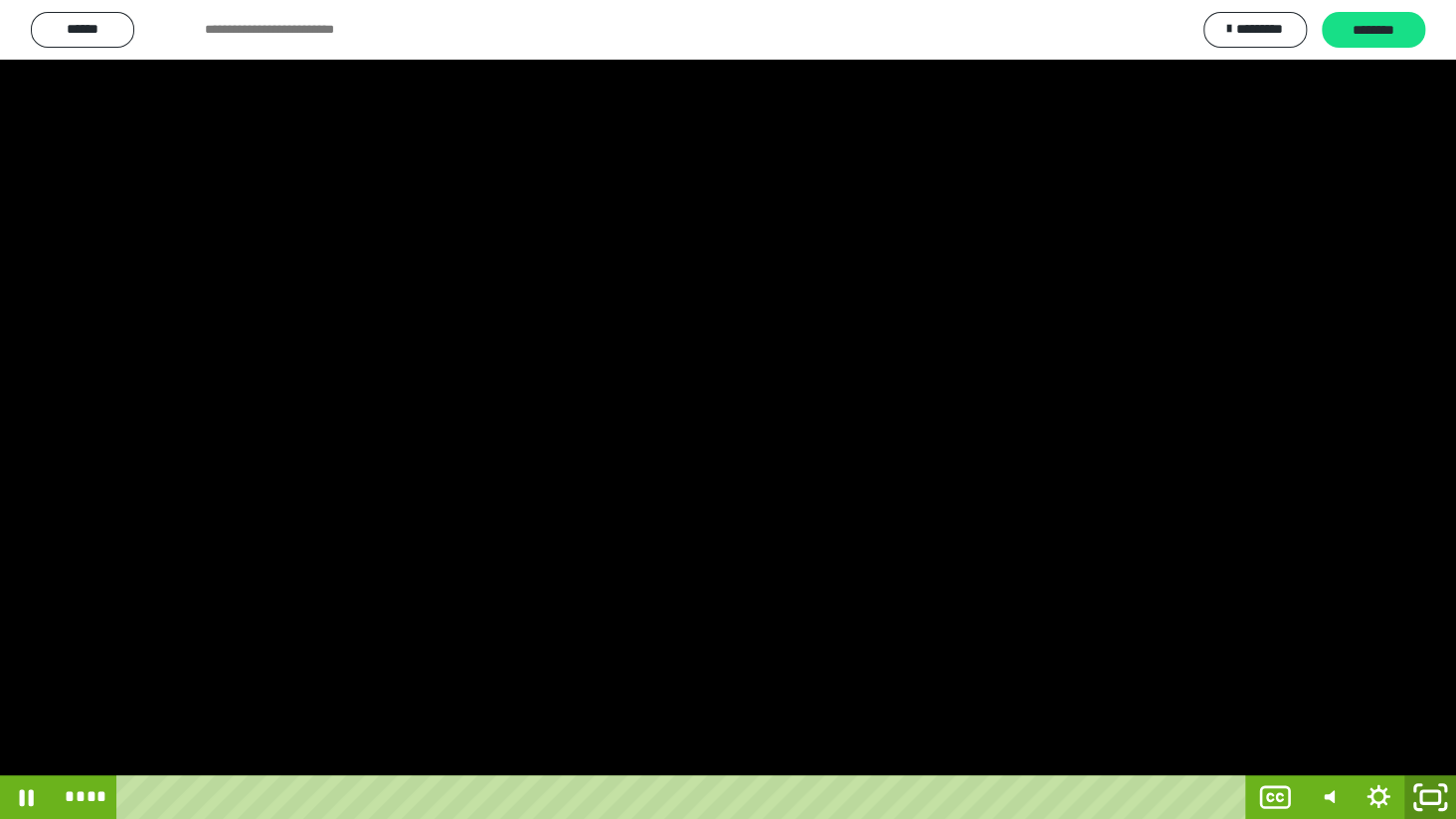 click 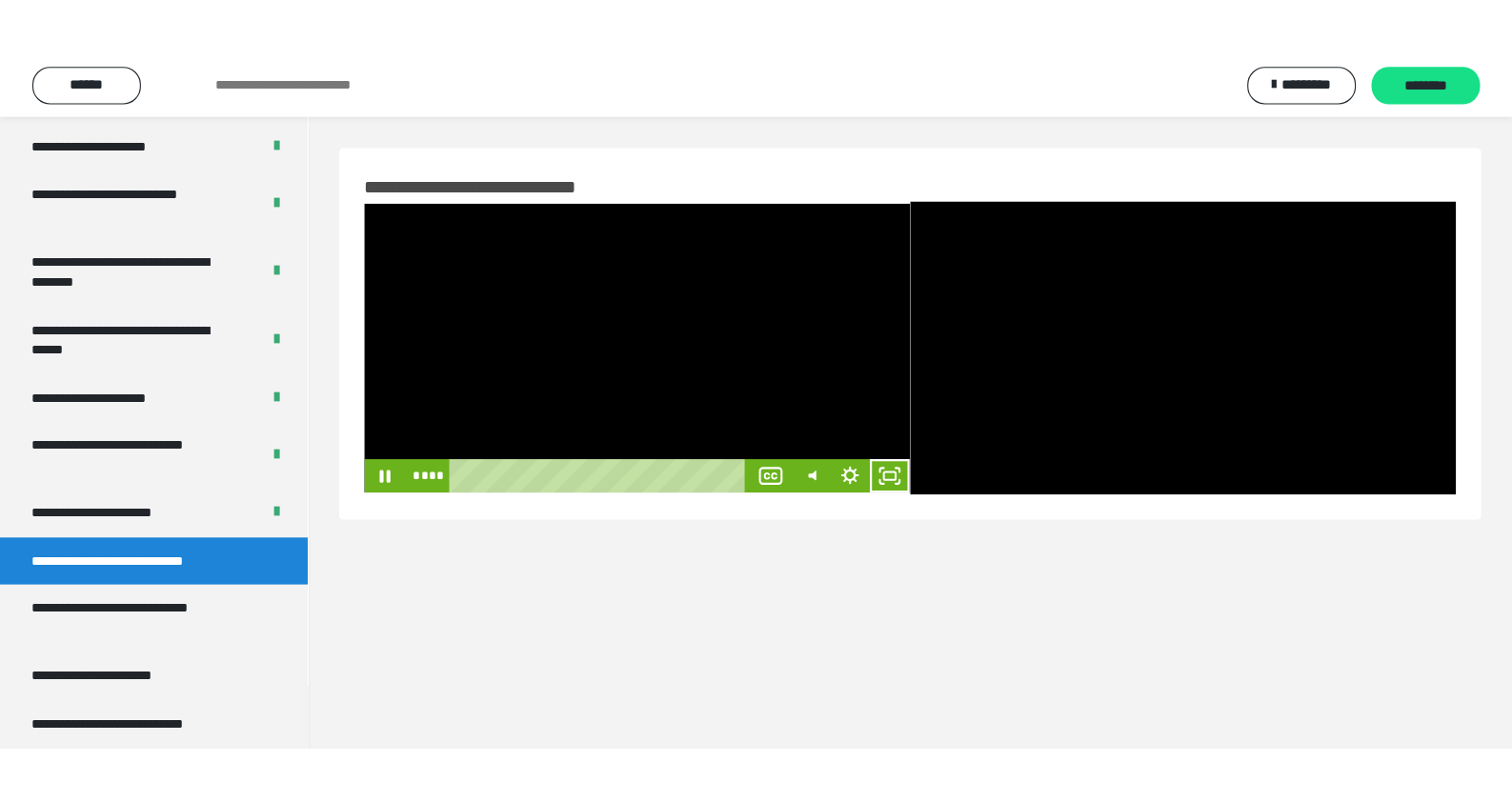 scroll, scrollTop: 3457, scrollLeft: 0, axis: vertical 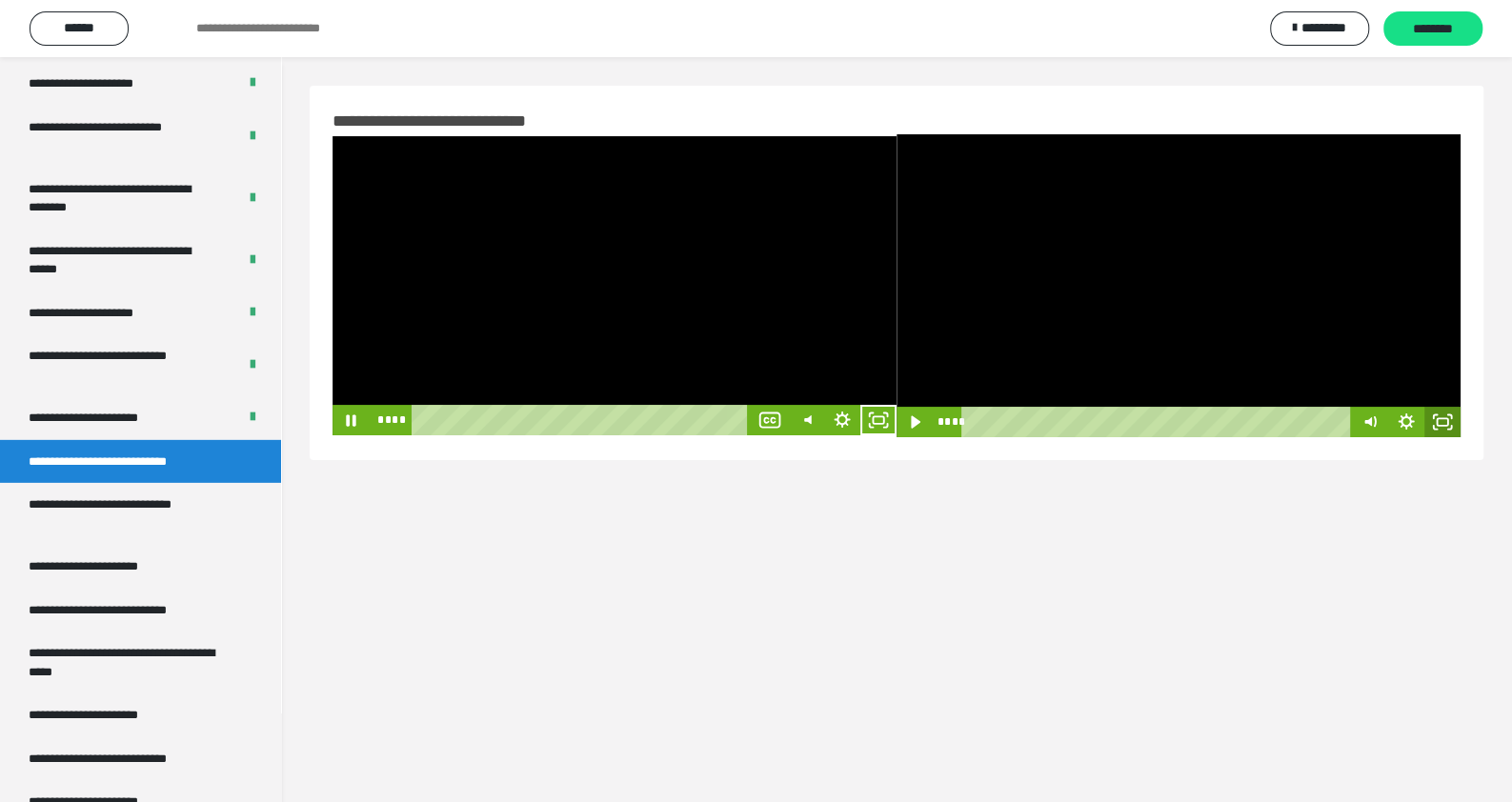 click 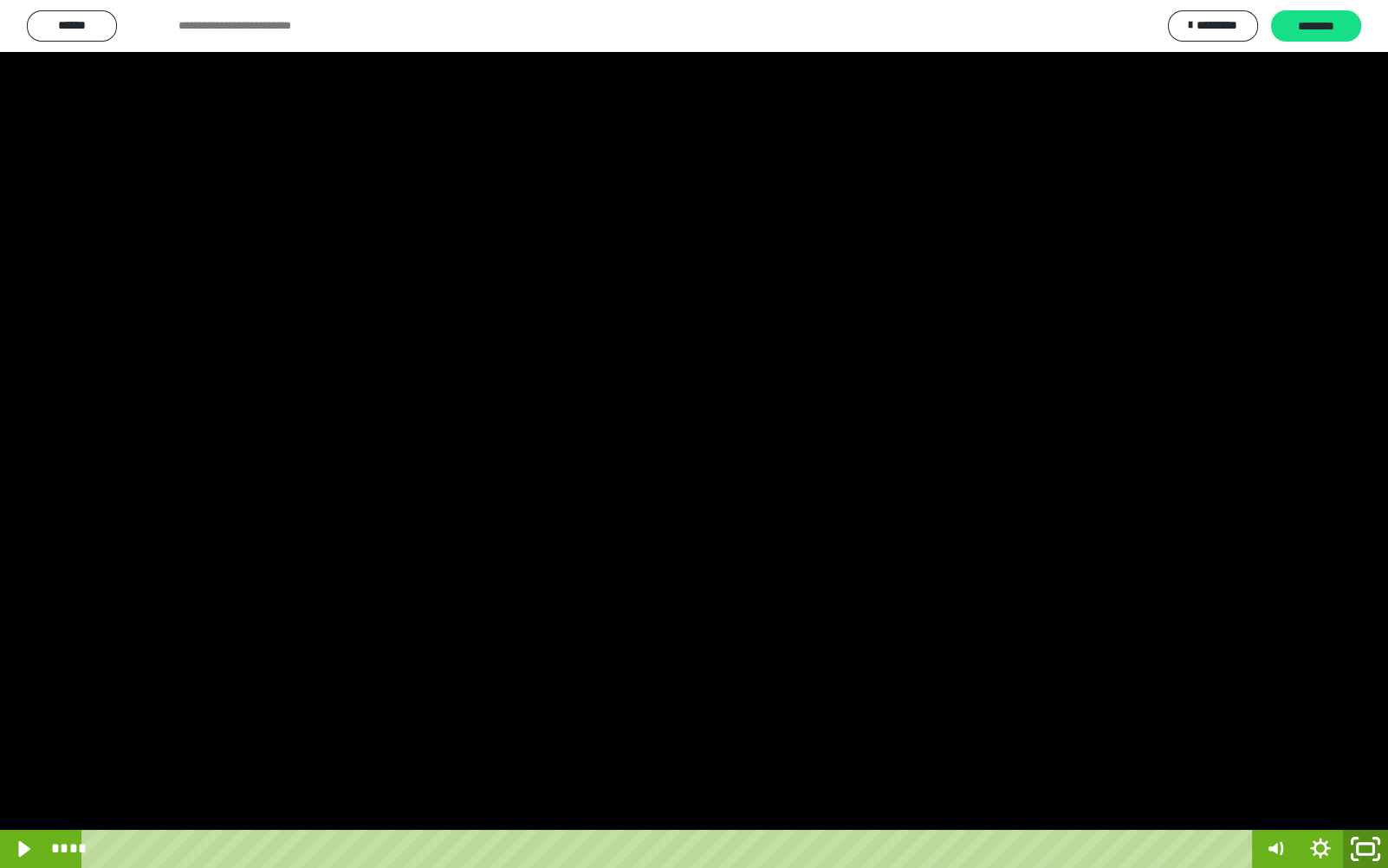 click 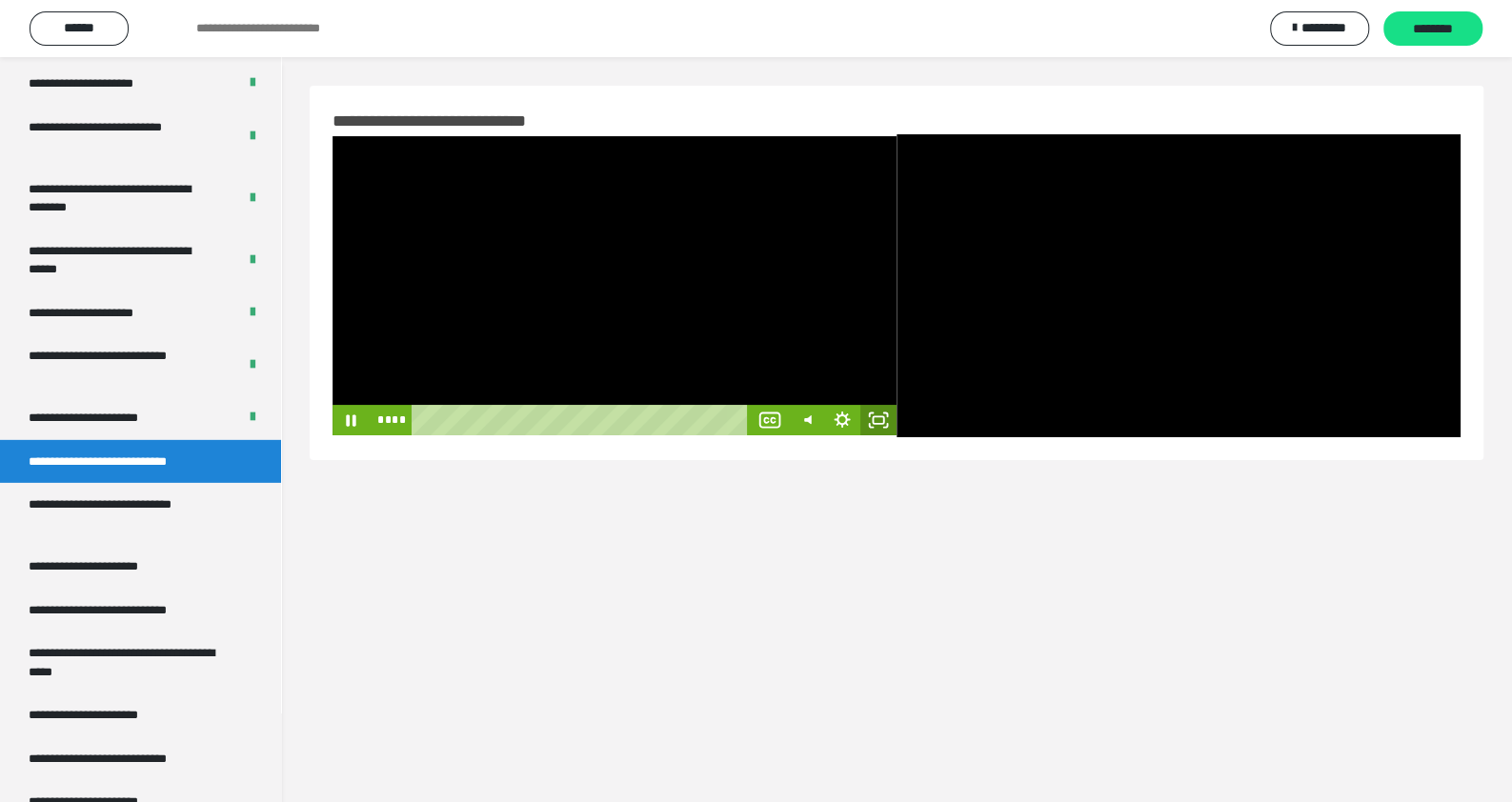click 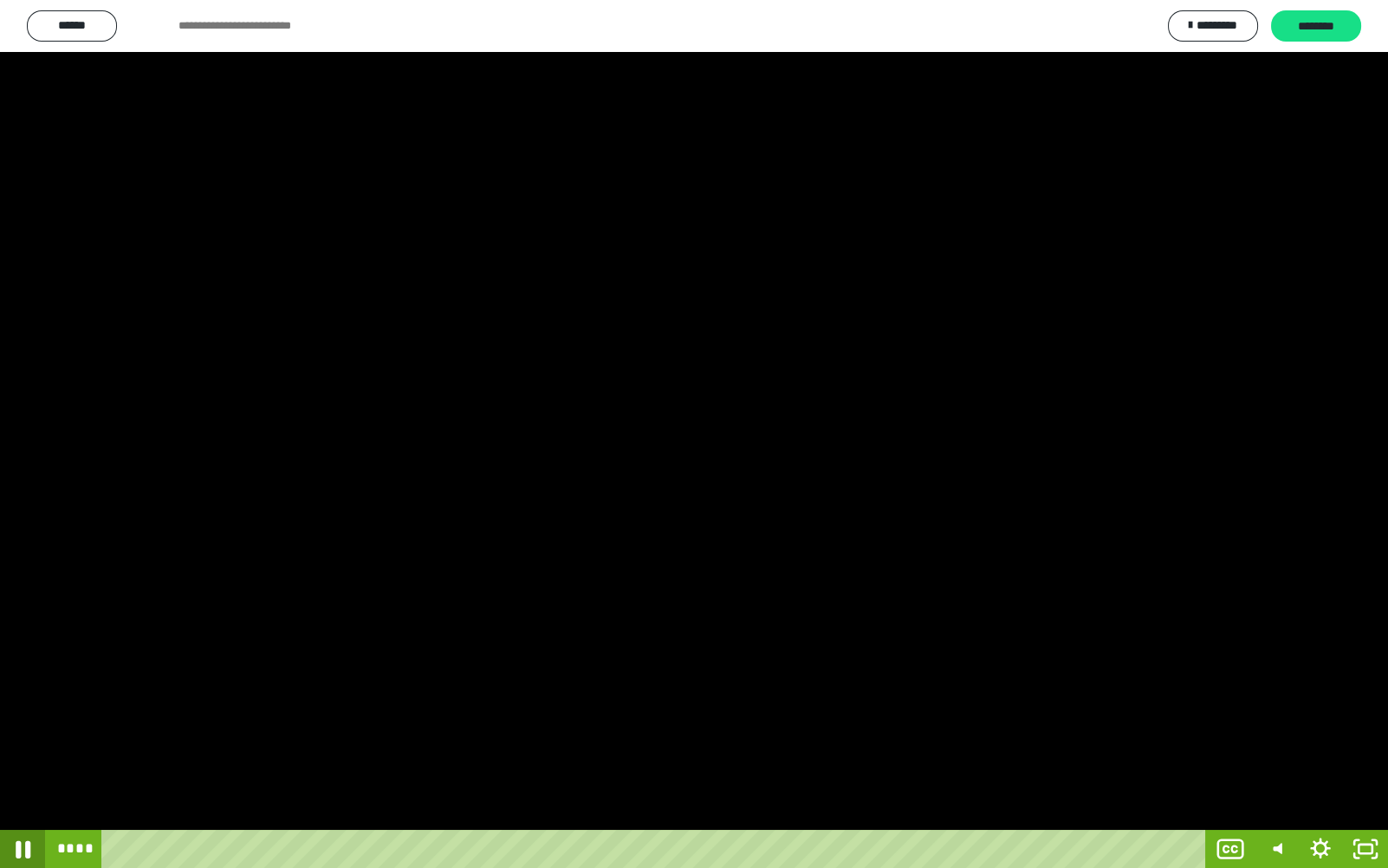click 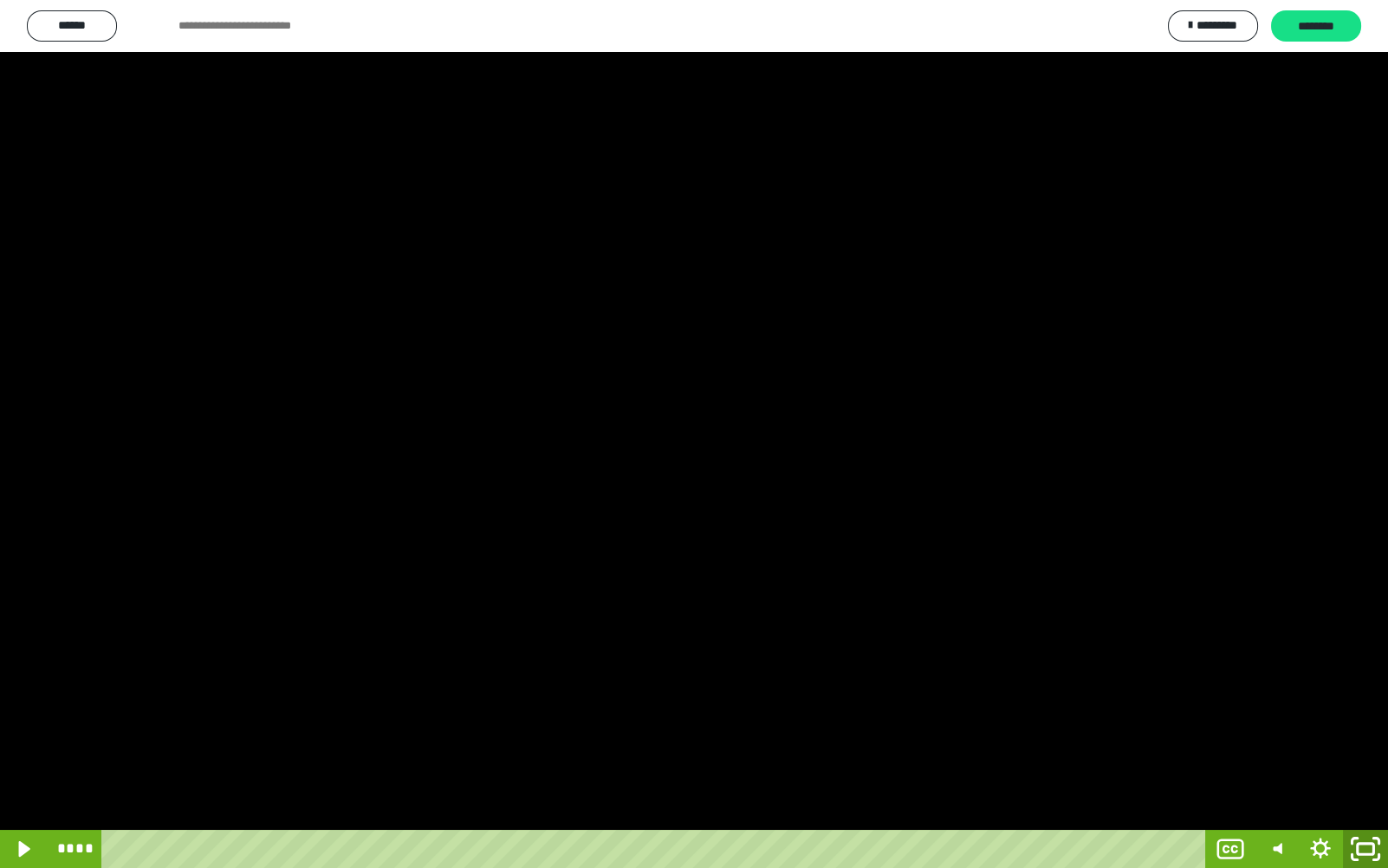 click 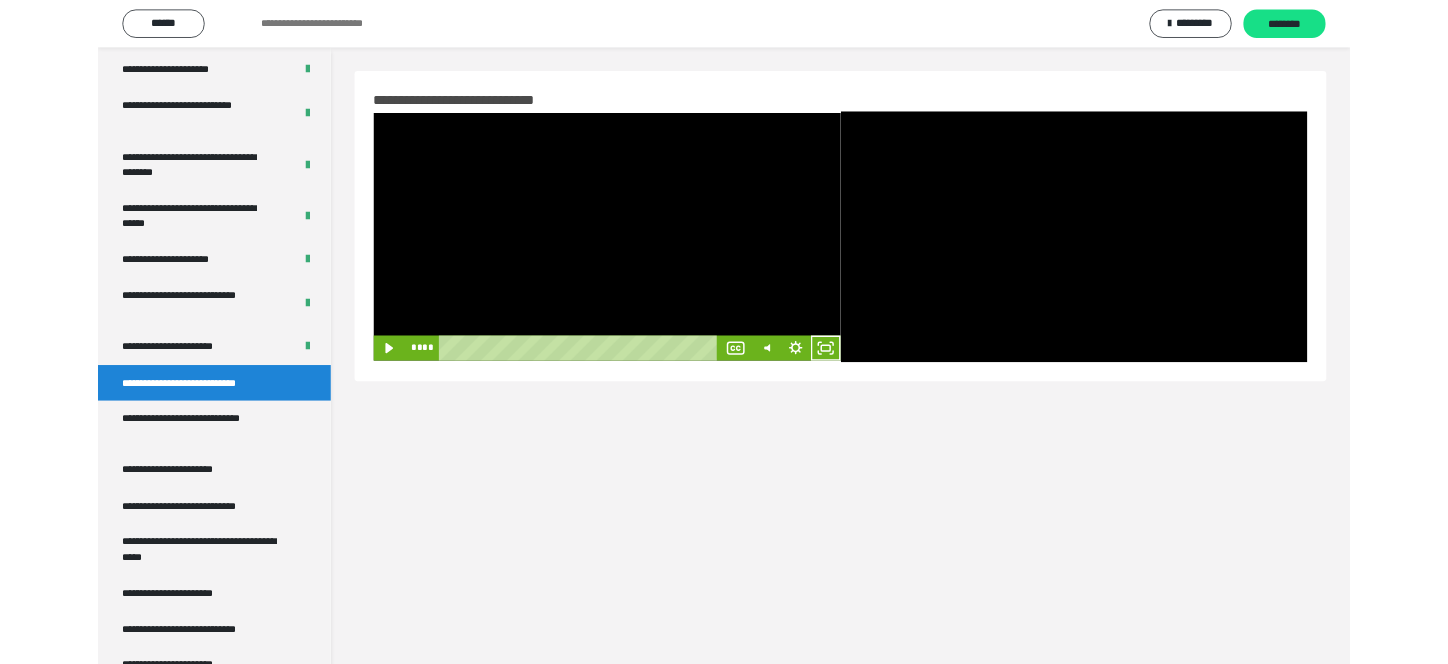 scroll, scrollTop: 3629, scrollLeft: 0, axis: vertical 